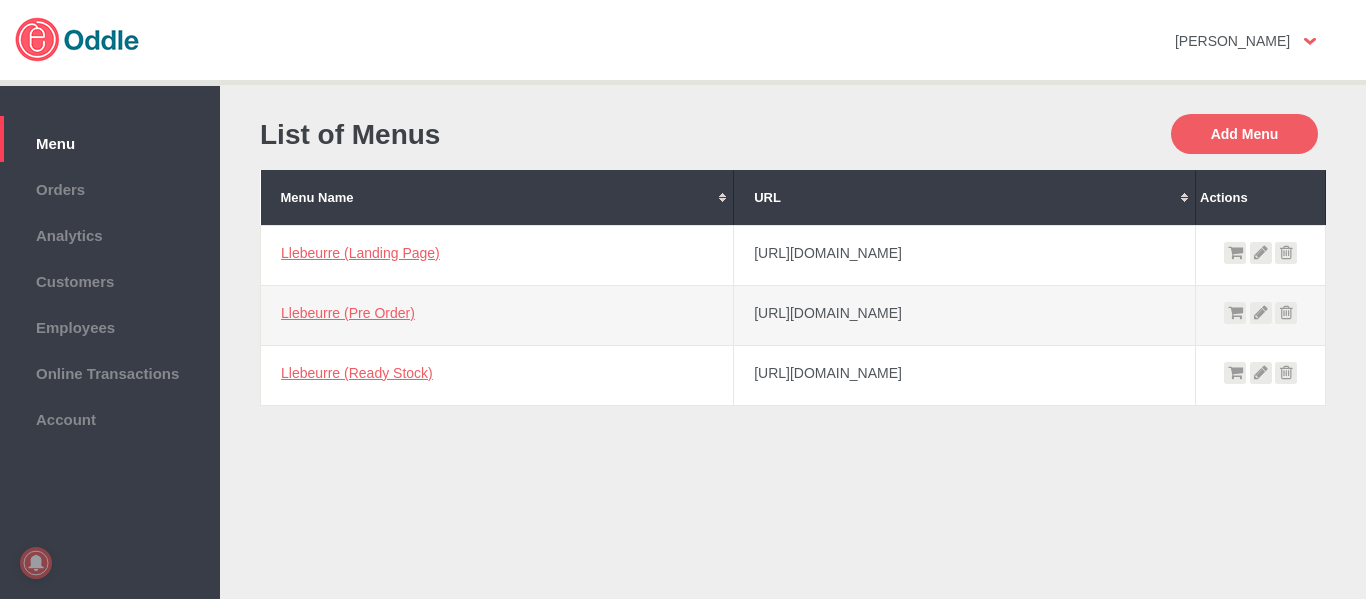 scroll, scrollTop: 0, scrollLeft: 0, axis: both 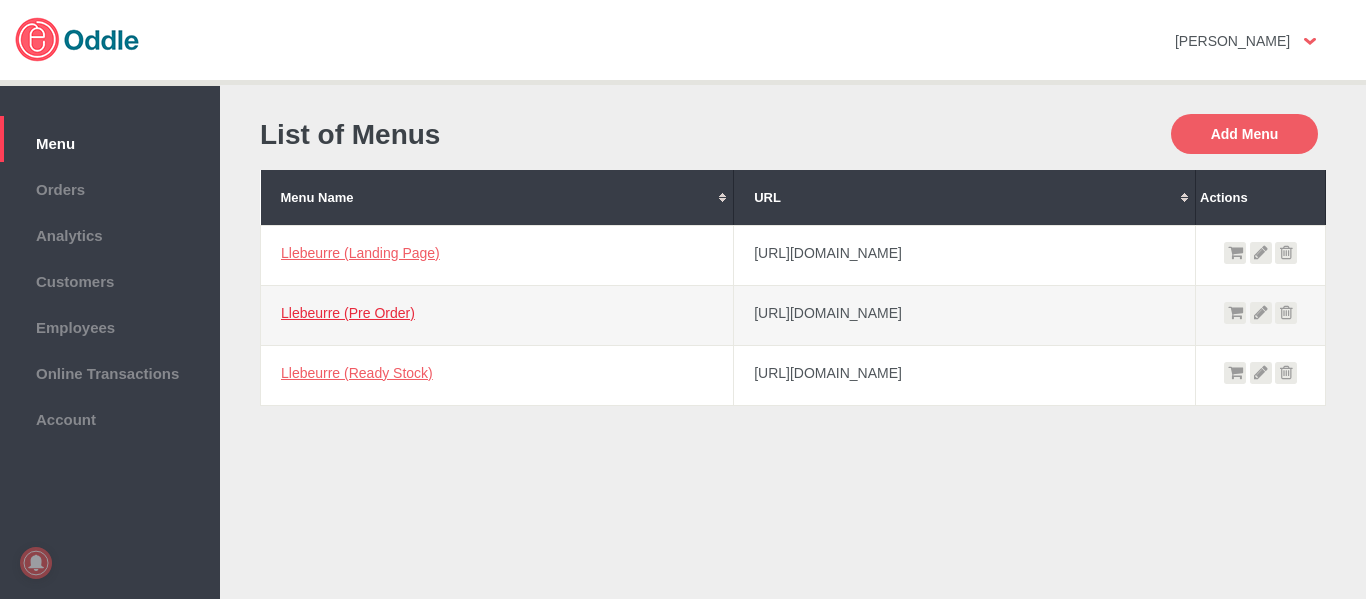 click on "Llebeurre (Pre Order)" at bounding box center (348, 313) 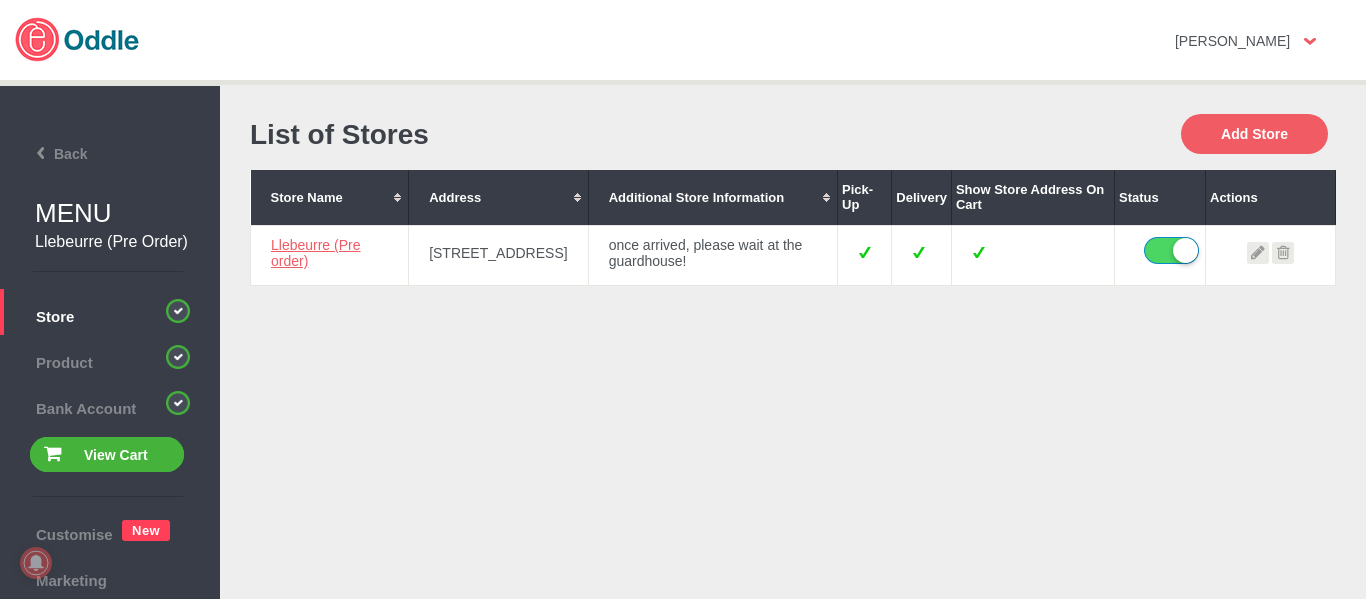 scroll, scrollTop: 0, scrollLeft: 0, axis: both 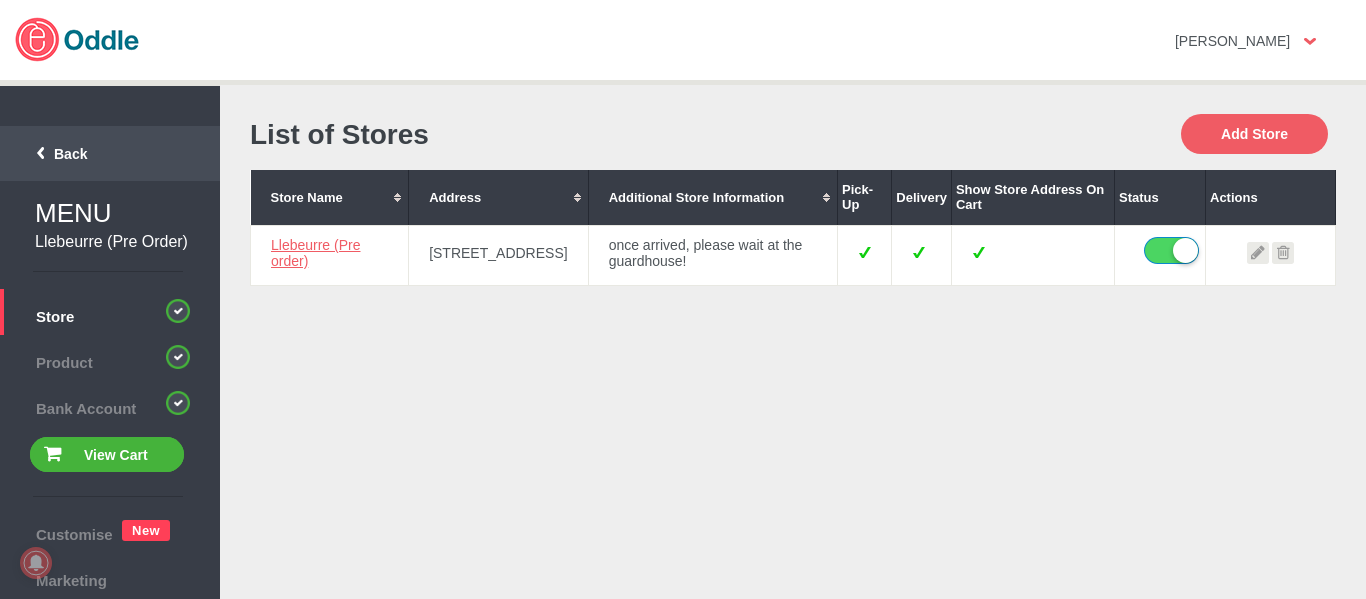 click on "Back" at bounding box center (47, 154) 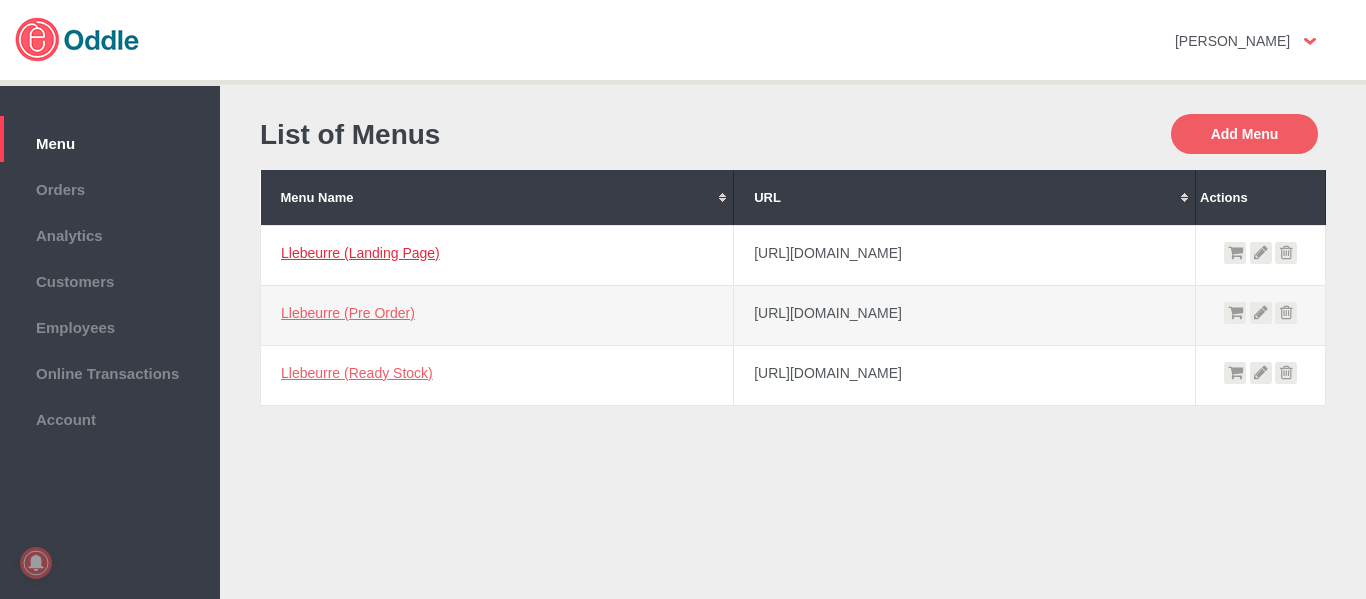 scroll, scrollTop: 0, scrollLeft: 0, axis: both 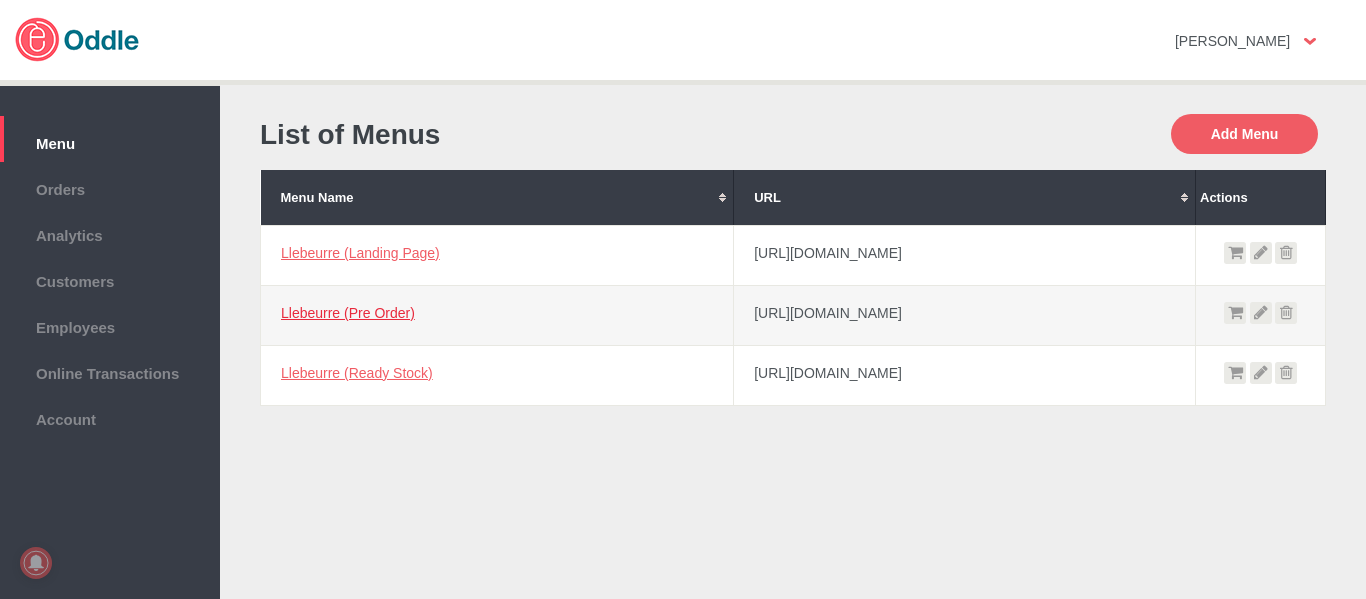 click on "Llebeurre (Pre Order)" at bounding box center [348, 313] 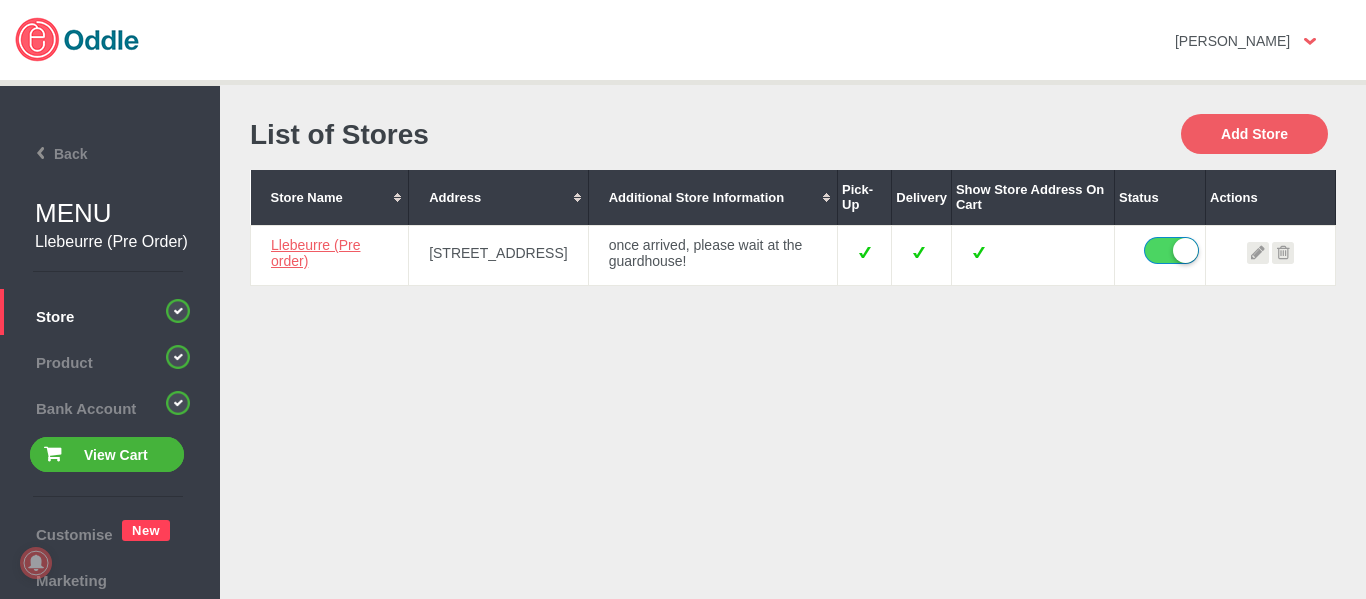 scroll, scrollTop: 0, scrollLeft: 0, axis: both 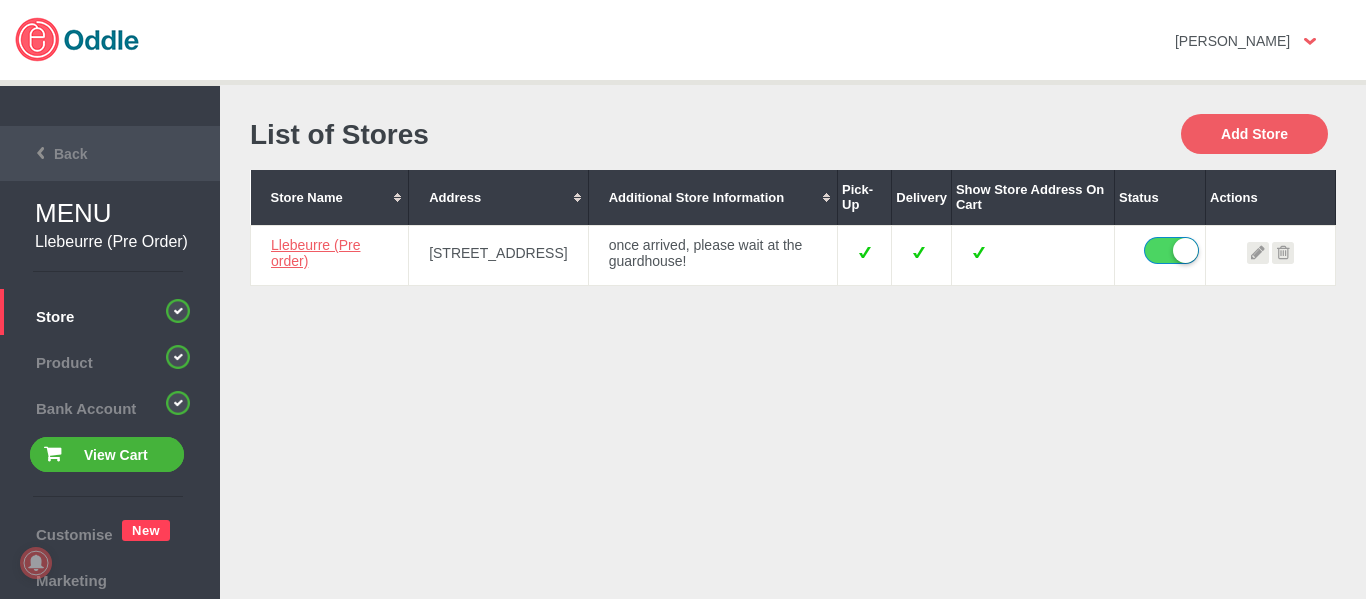 click on "Back" at bounding box center [110, 153] 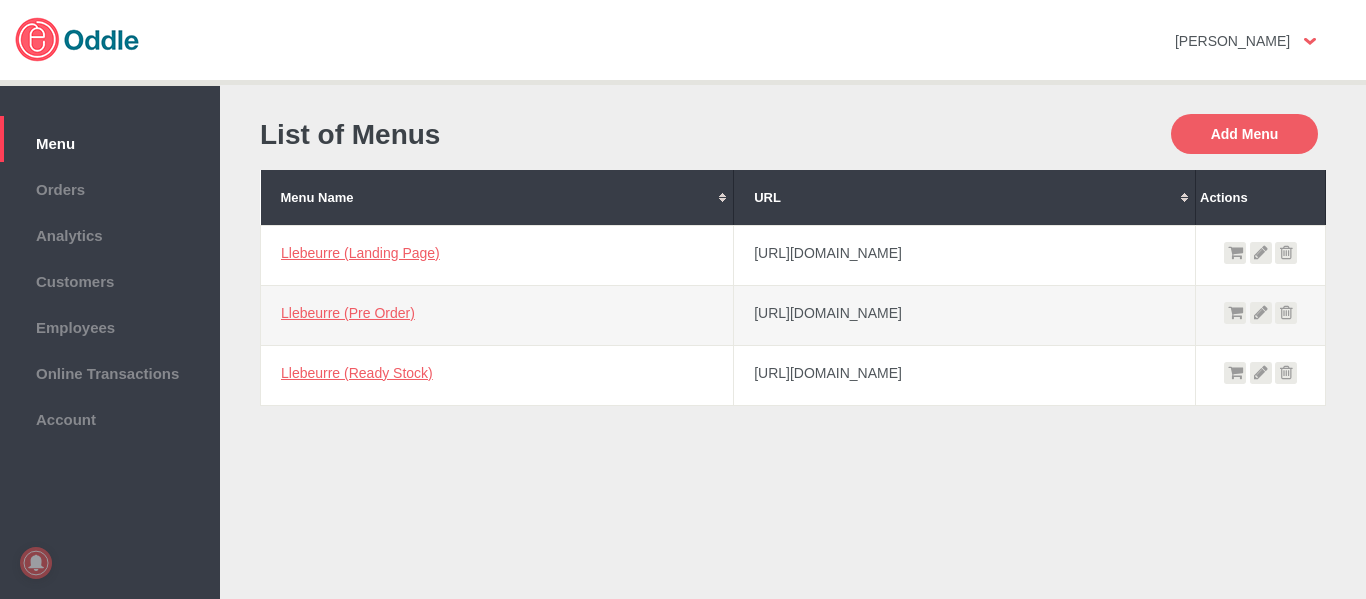 scroll, scrollTop: 0, scrollLeft: 0, axis: both 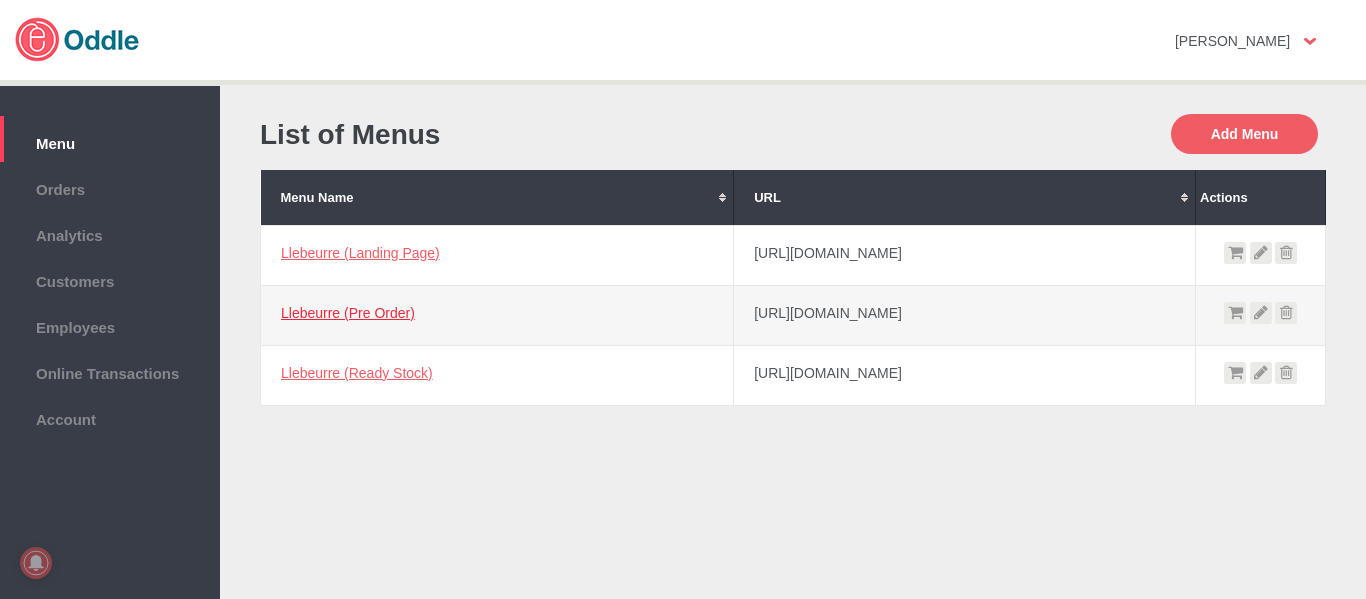 click on "Llebeurre (Pre Order)" at bounding box center [348, 313] 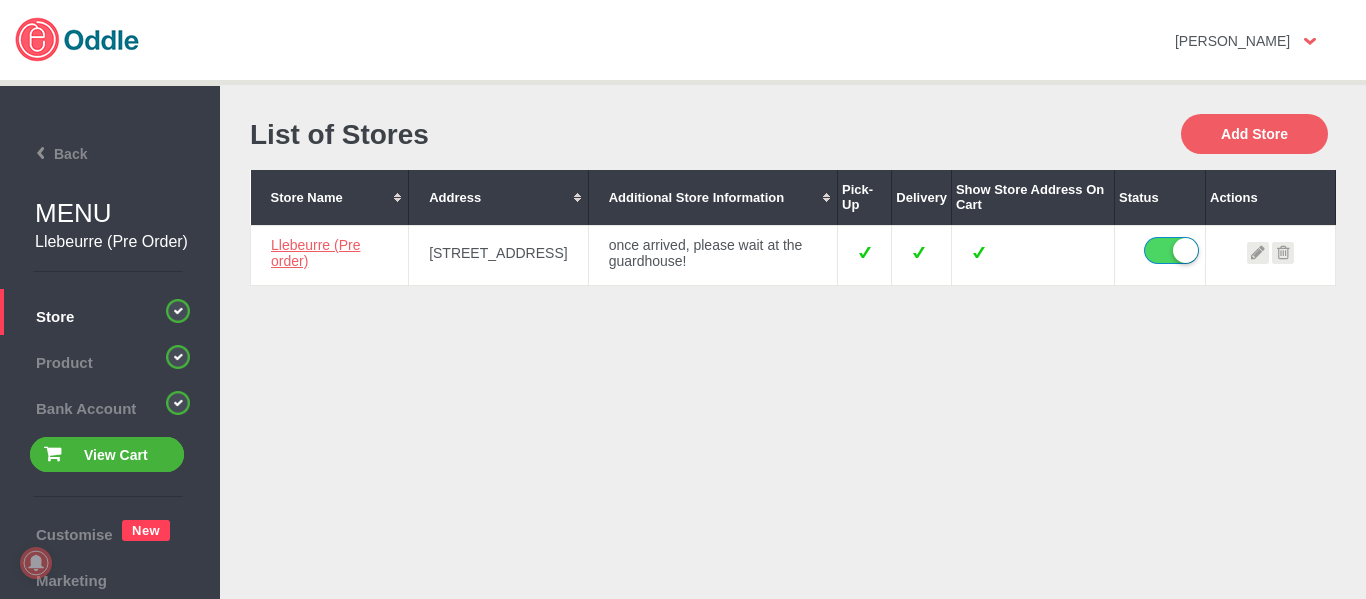 scroll, scrollTop: 0, scrollLeft: 0, axis: both 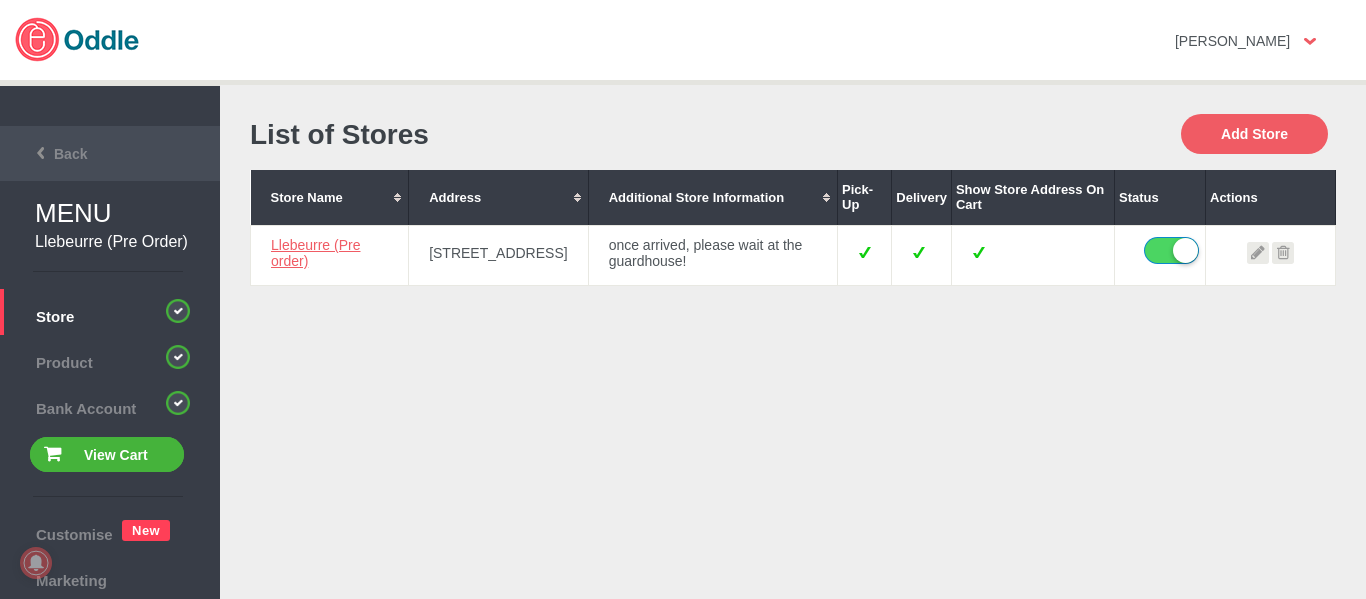 click on "Back" at bounding box center (110, 153) 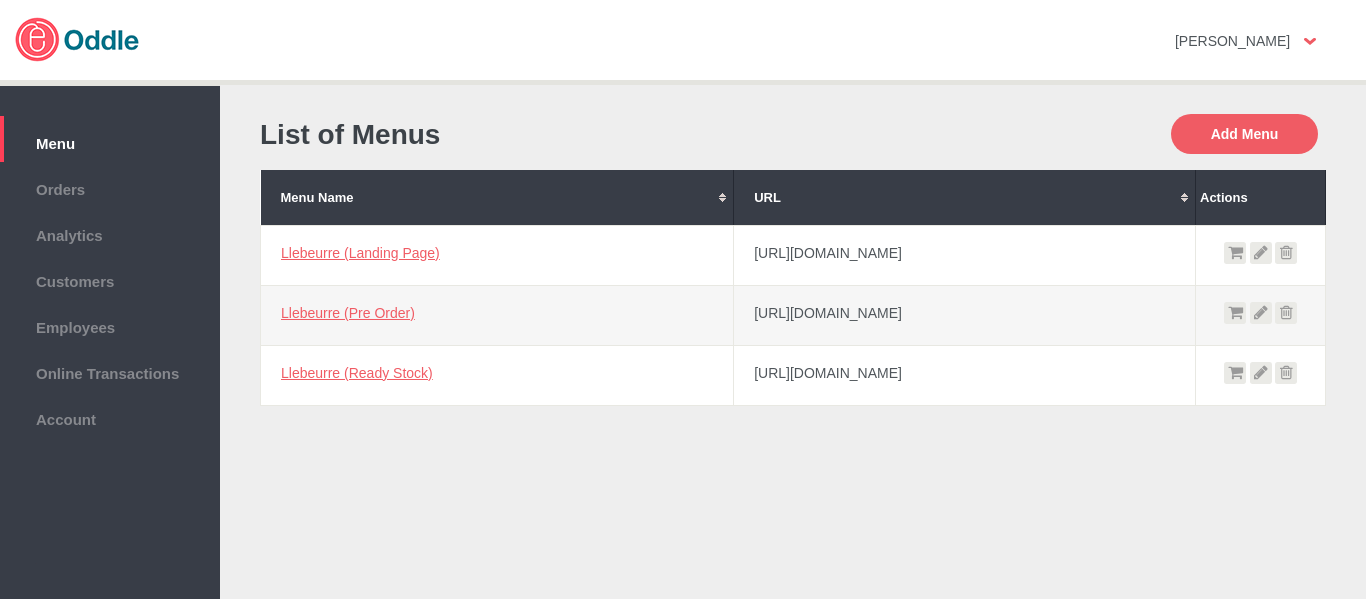scroll, scrollTop: 0, scrollLeft: 0, axis: both 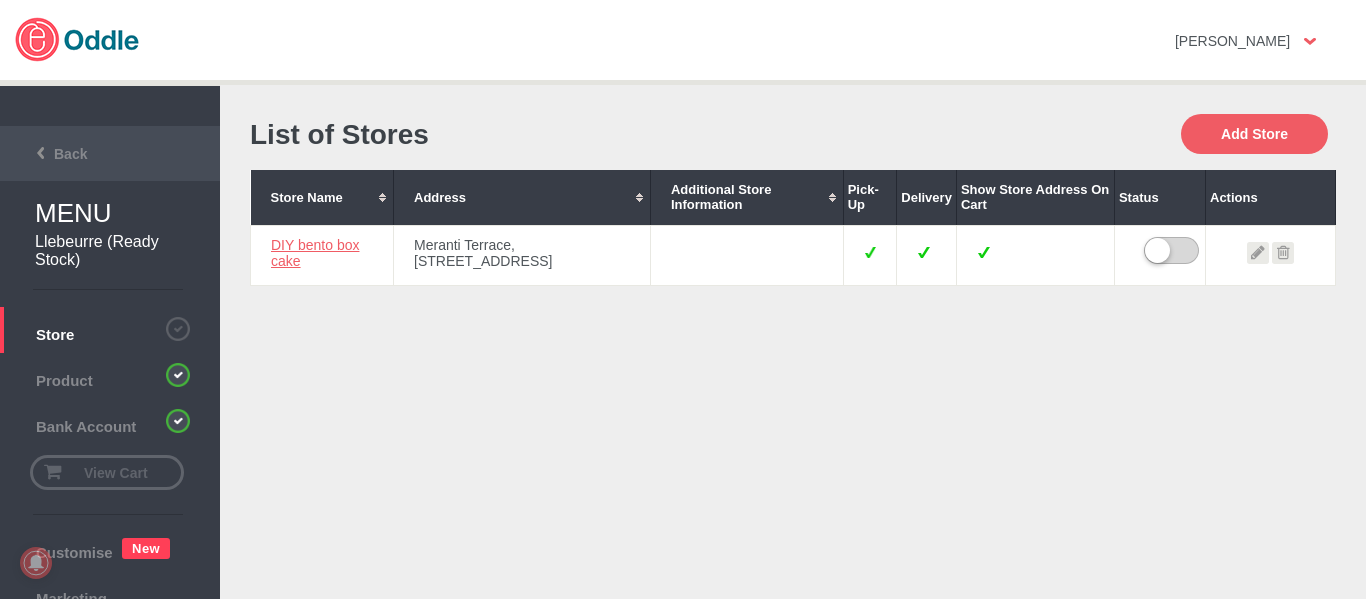 click on "Back" at bounding box center (110, 153) 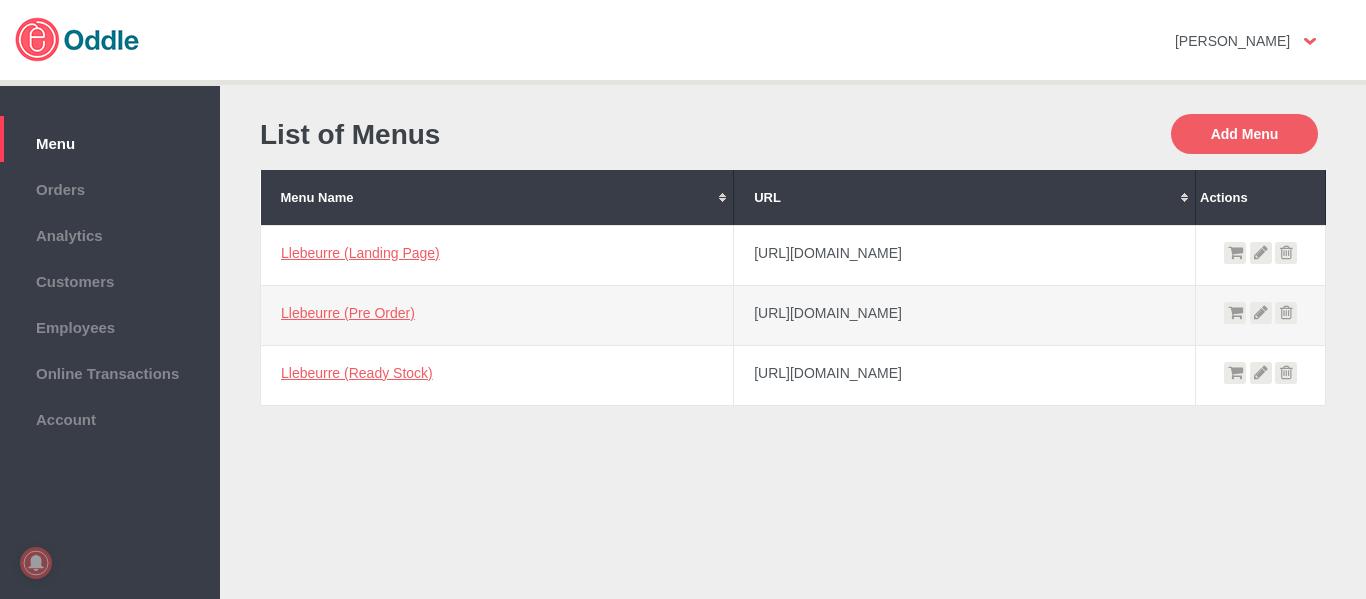 scroll, scrollTop: 0, scrollLeft: 0, axis: both 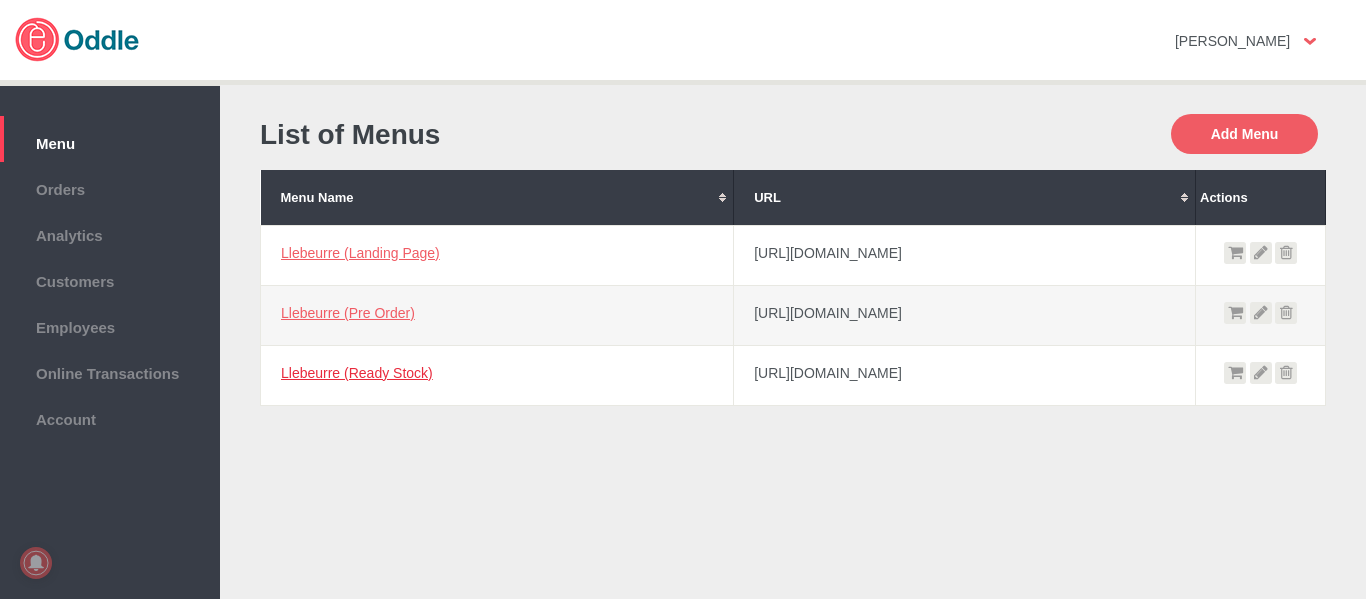 click on "Llebeurre (Ready Stock)" at bounding box center [357, 373] 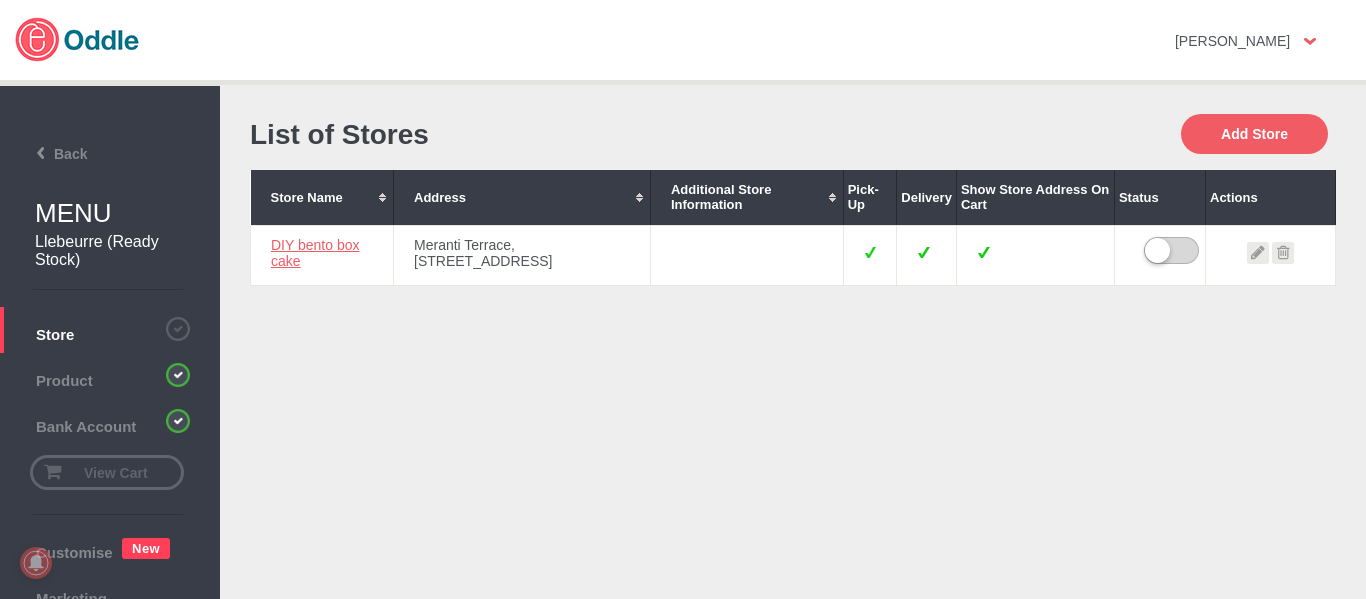 scroll, scrollTop: 0, scrollLeft: 0, axis: both 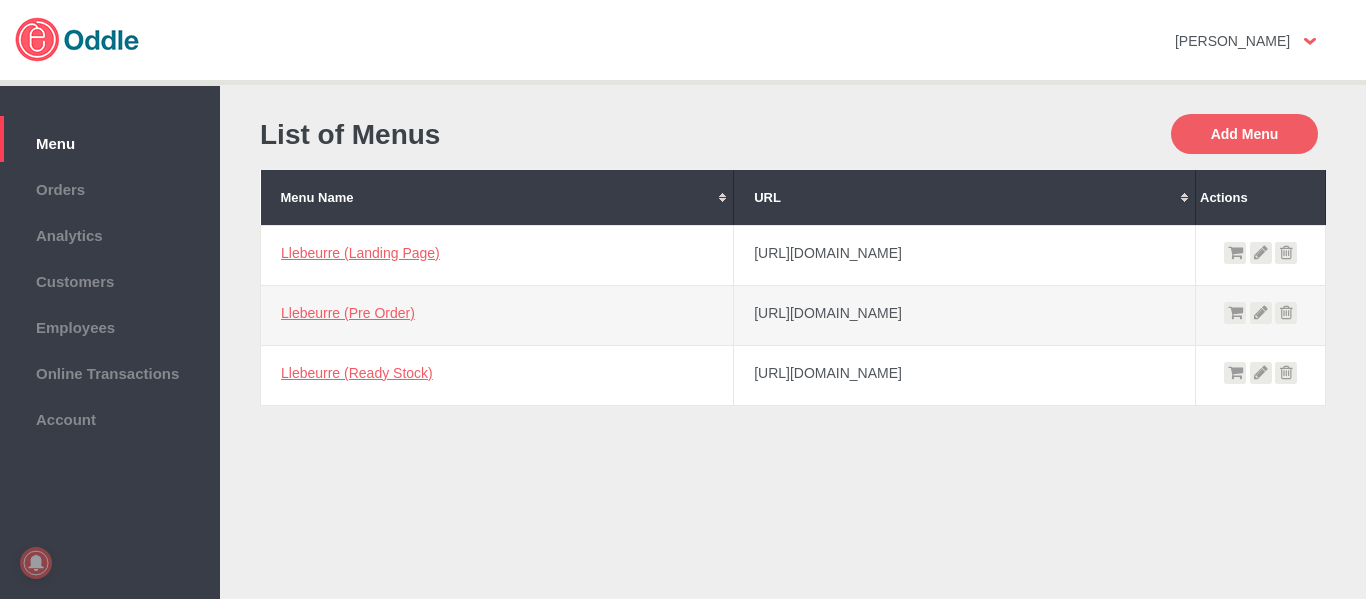 click on "Llebeurre (Pre Order)" at bounding box center [348, 313] 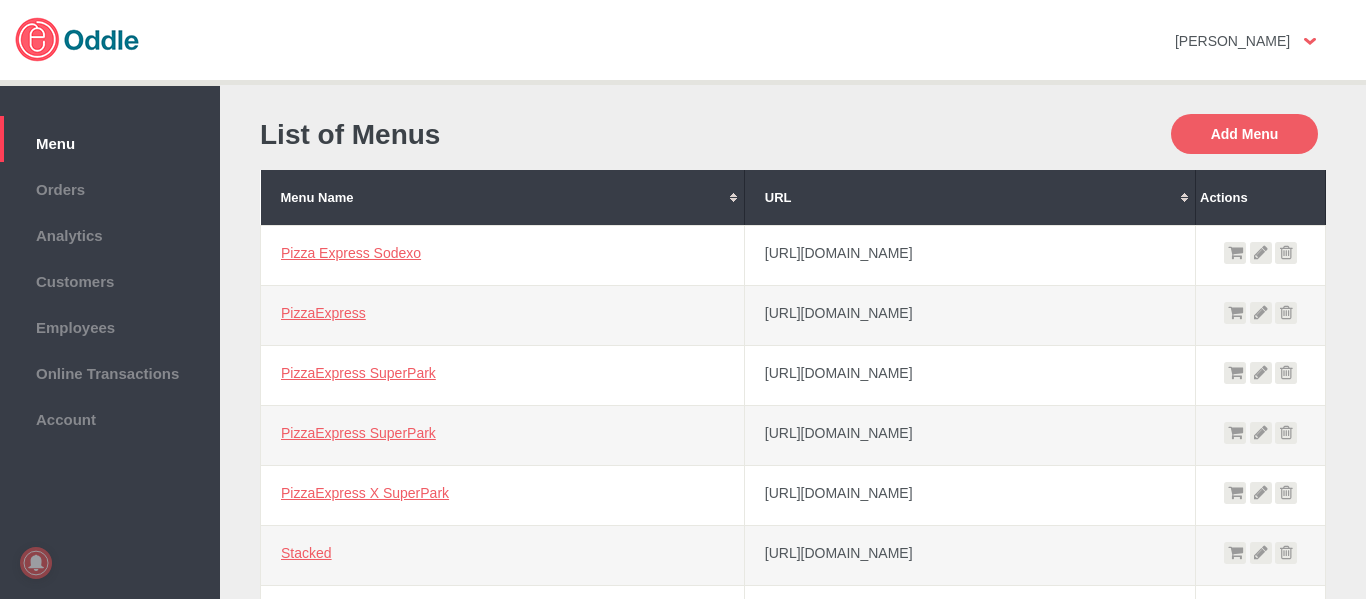 scroll, scrollTop: 0, scrollLeft: 0, axis: both 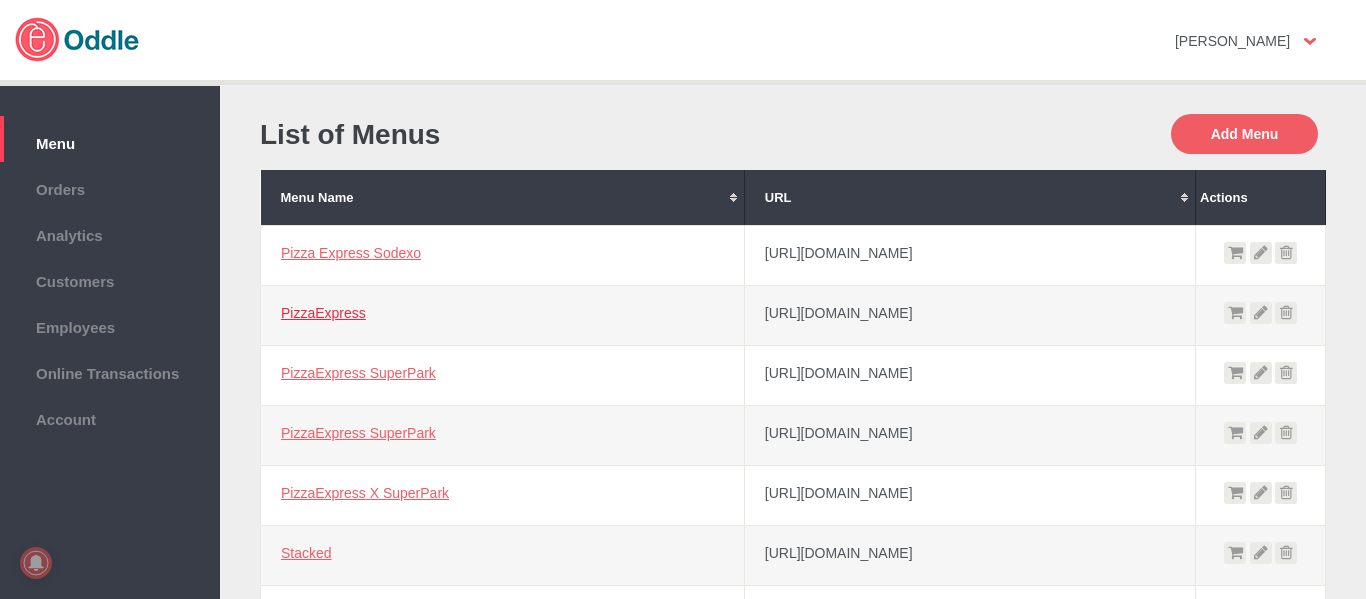 click on "PizzaExpress" at bounding box center [323, 313] 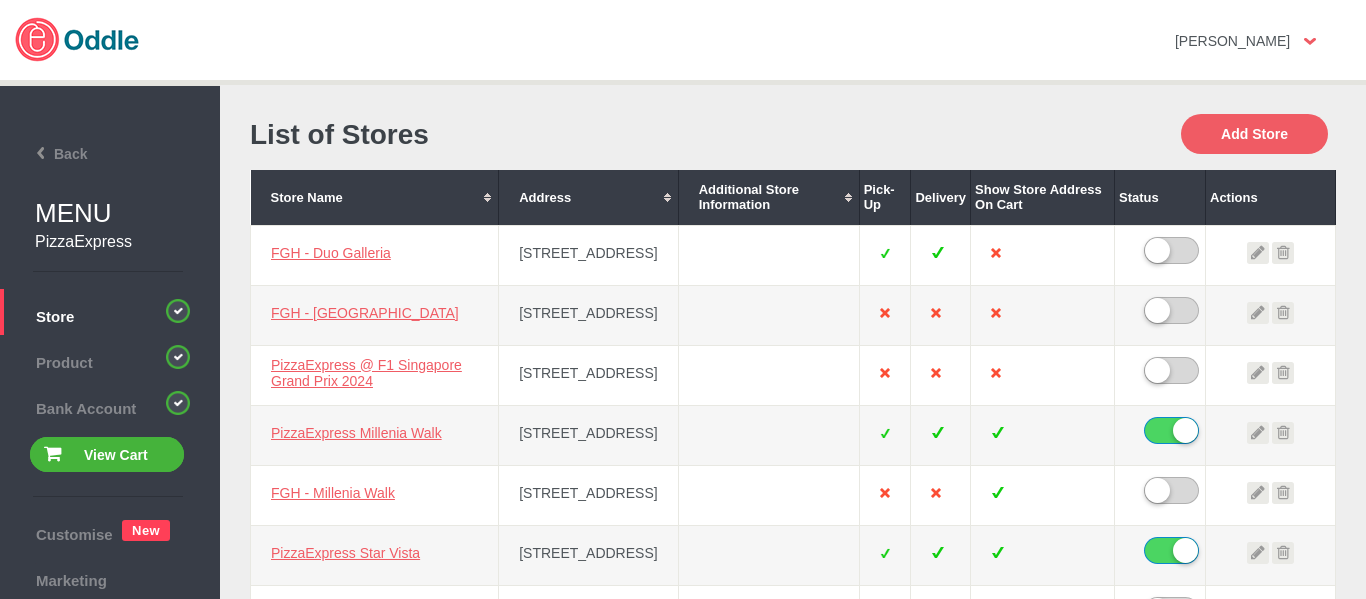 scroll, scrollTop: 0, scrollLeft: 0, axis: both 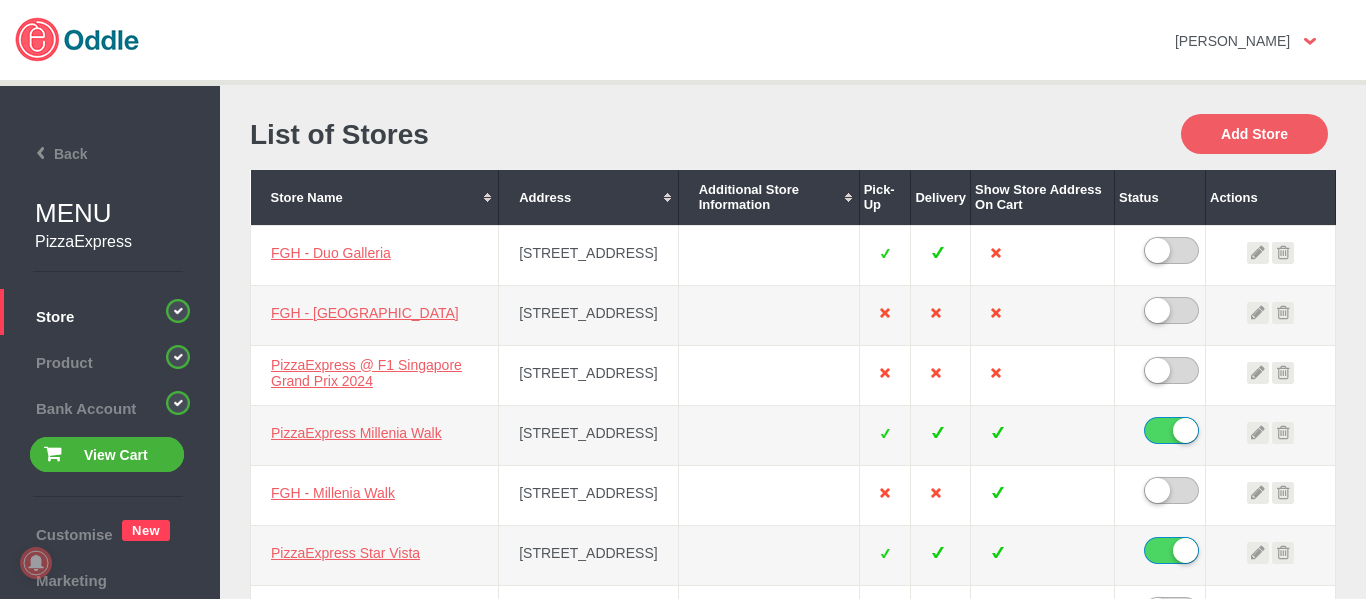 click on "Add Store" at bounding box center [1064, 134] 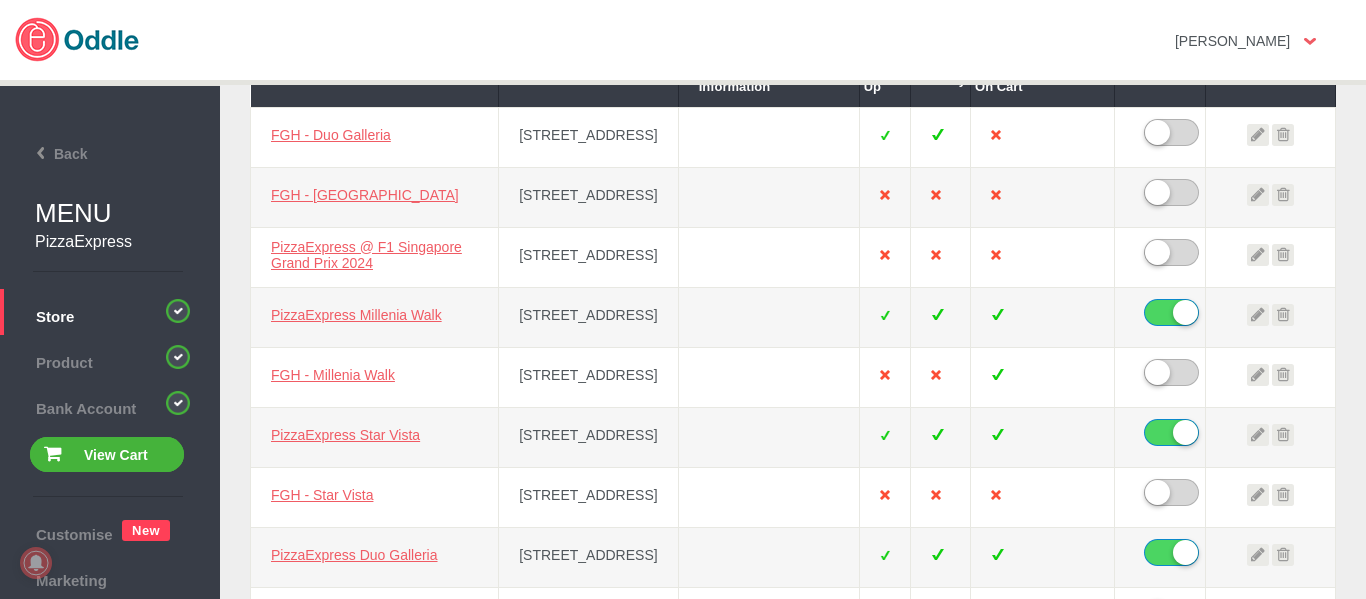 scroll, scrollTop: 300, scrollLeft: 0, axis: vertical 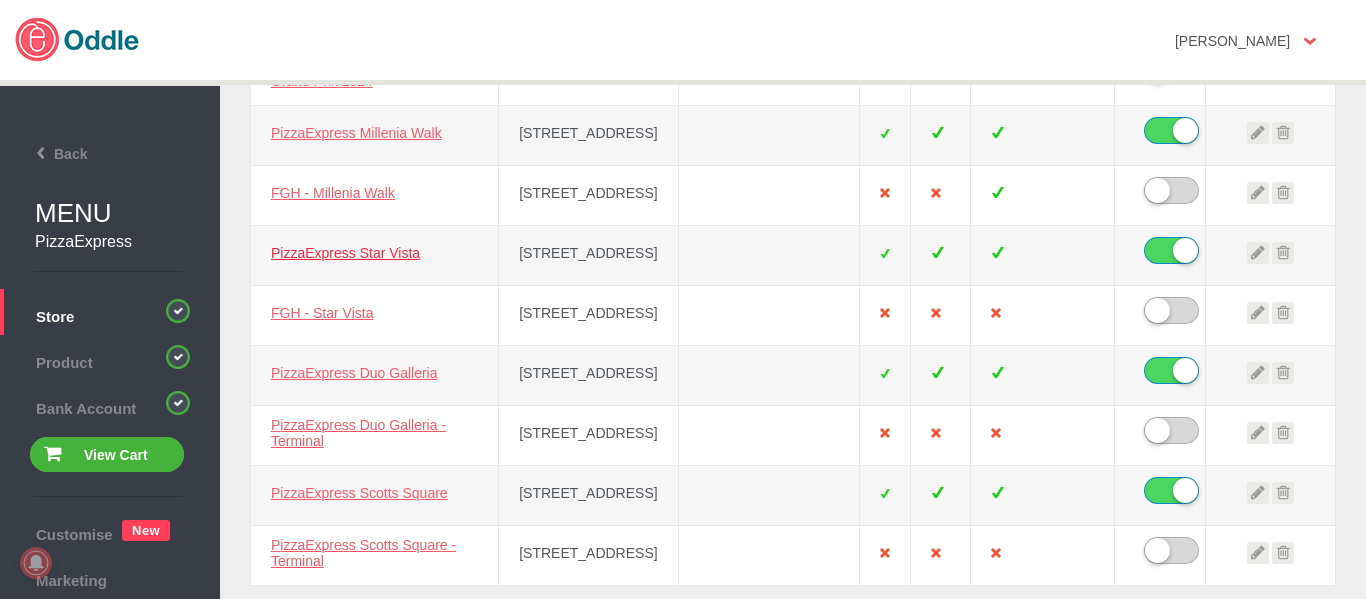 click on "PizzaExpress Star Vista" at bounding box center (345, 253) 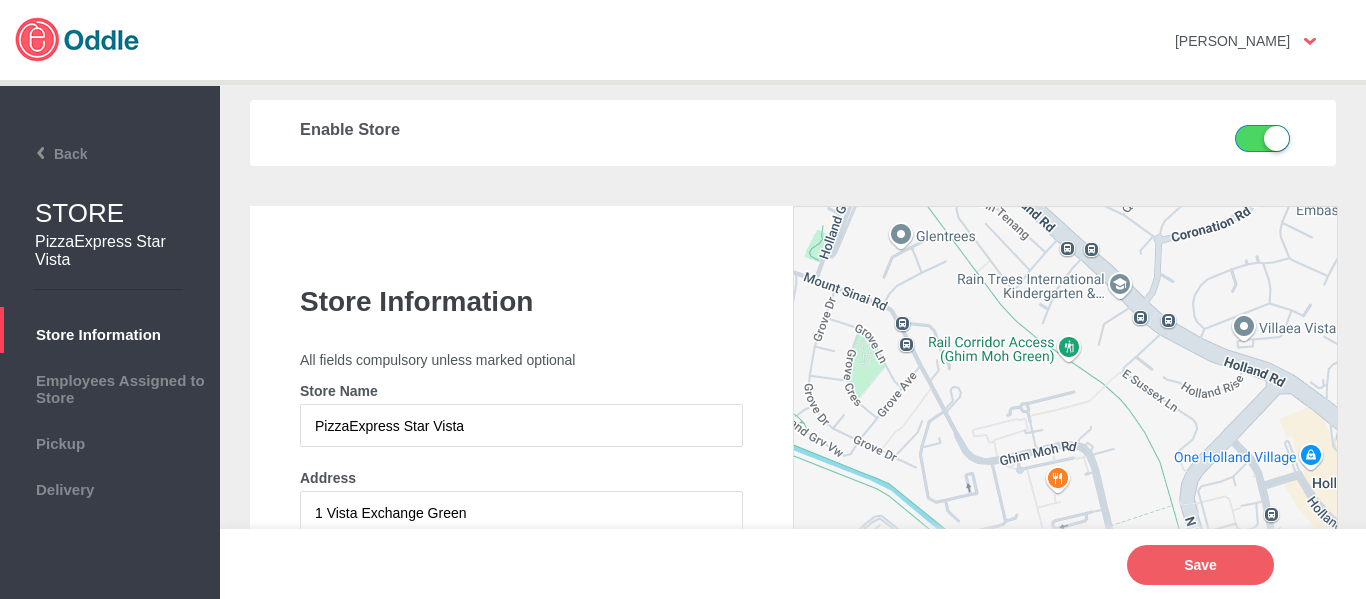 scroll, scrollTop: 0, scrollLeft: 0, axis: both 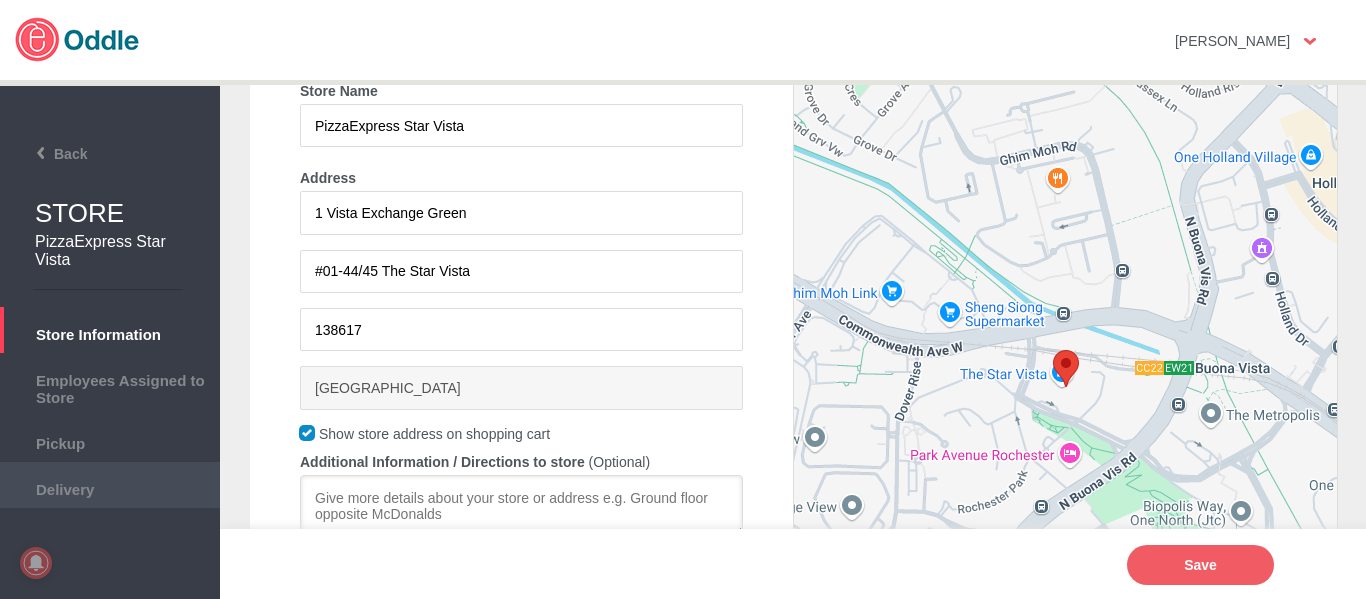 click on "Delivery" at bounding box center (110, 487) 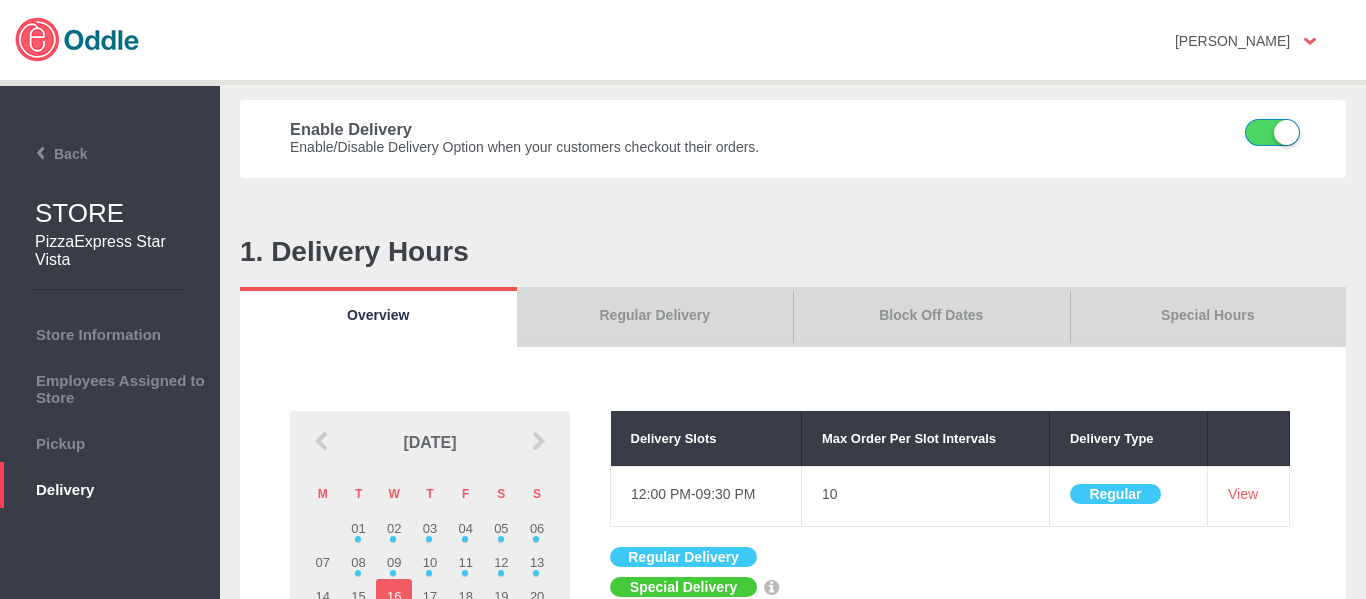 scroll, scrollTop: 0, scrollLeft: 0, axis: both 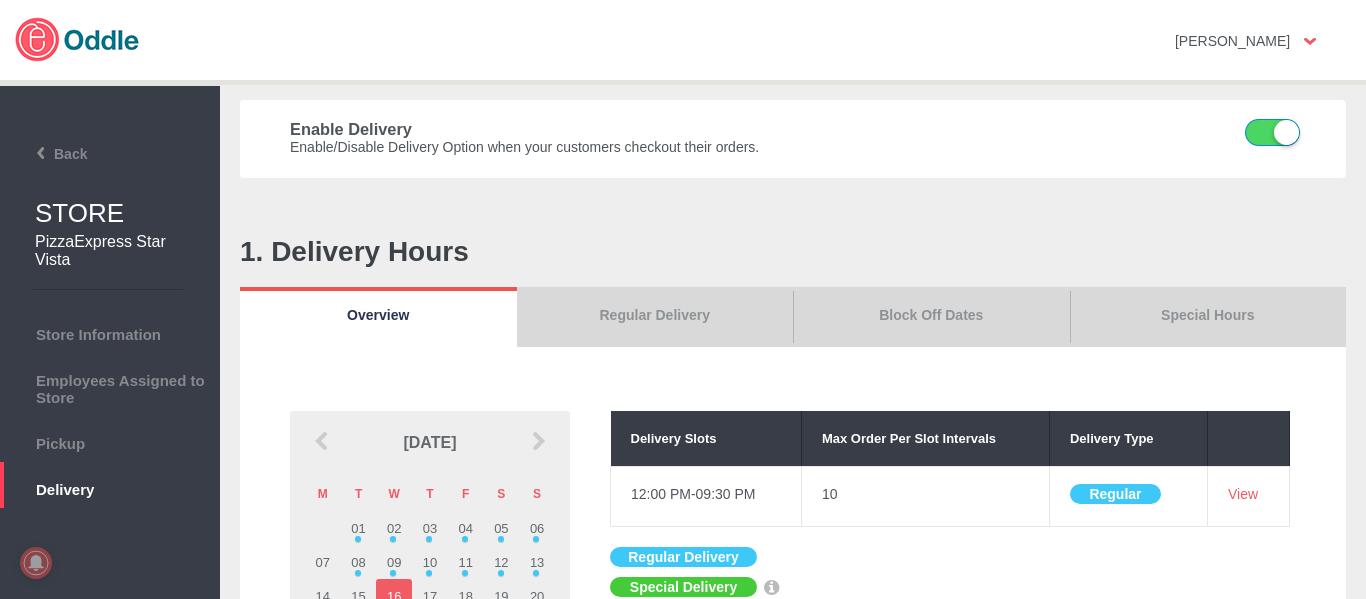 click on "Block Off Dates" at bounding box center (931, 317) 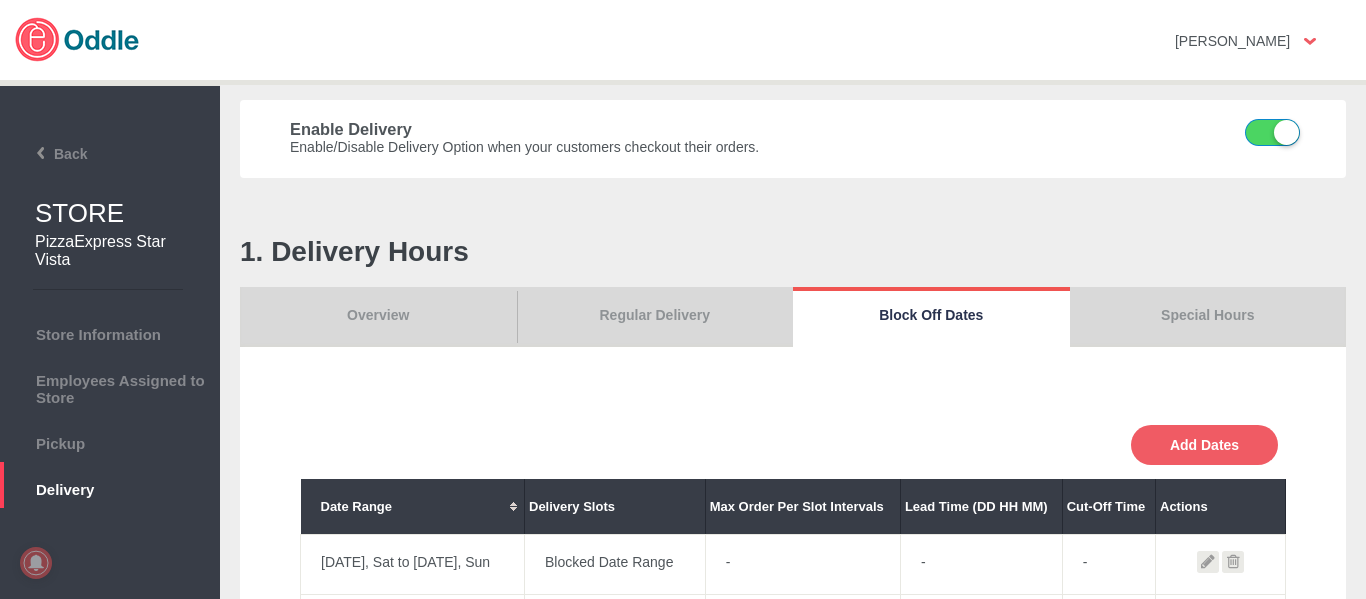 click on "Special Hours" at bounding box center [1208, 317] 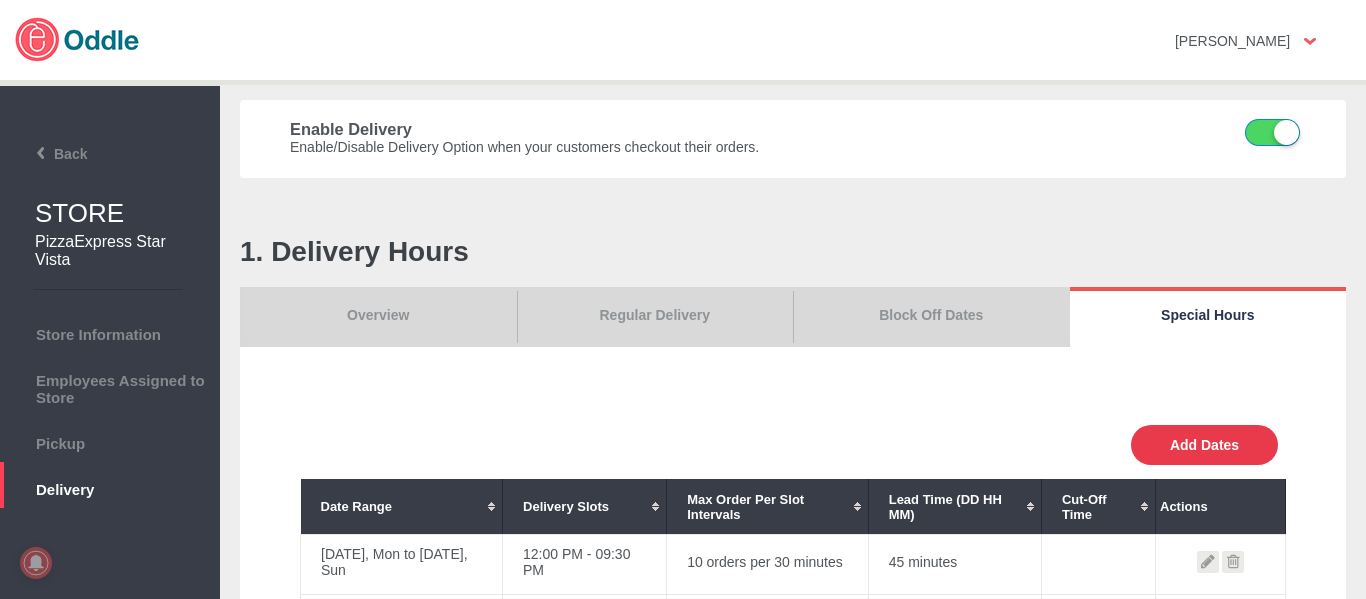 click on "Add Dates" at bounding box center (1204, 445) 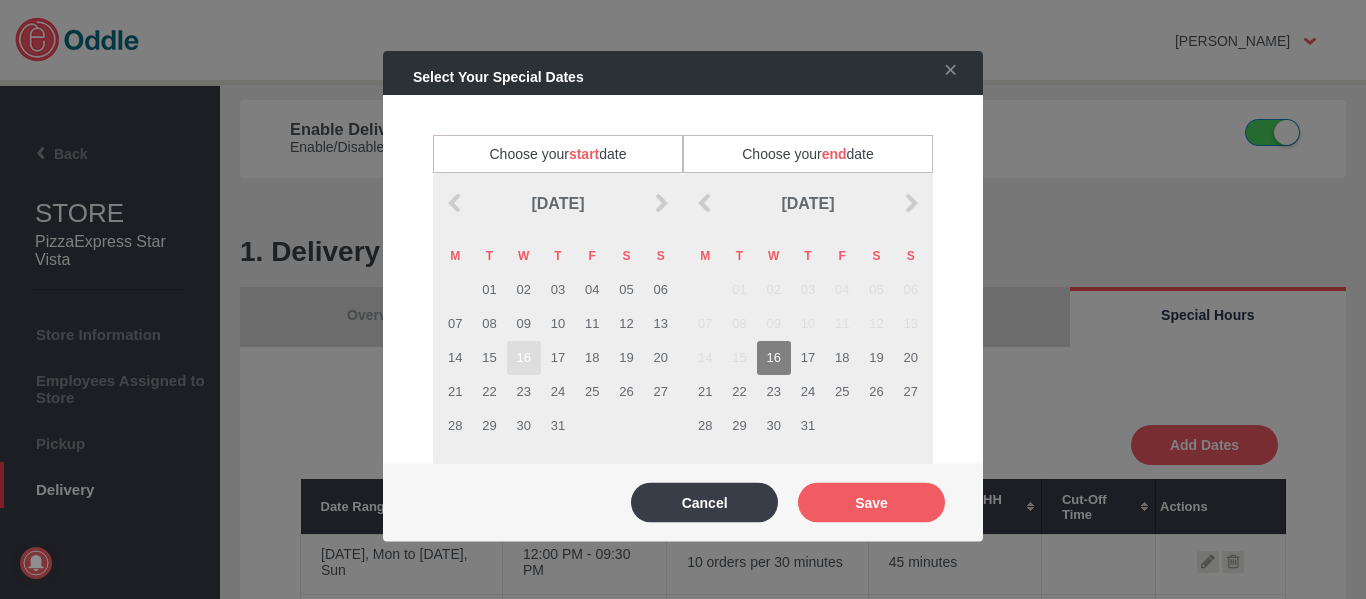 click on "16" at bounding box center (524, 357) 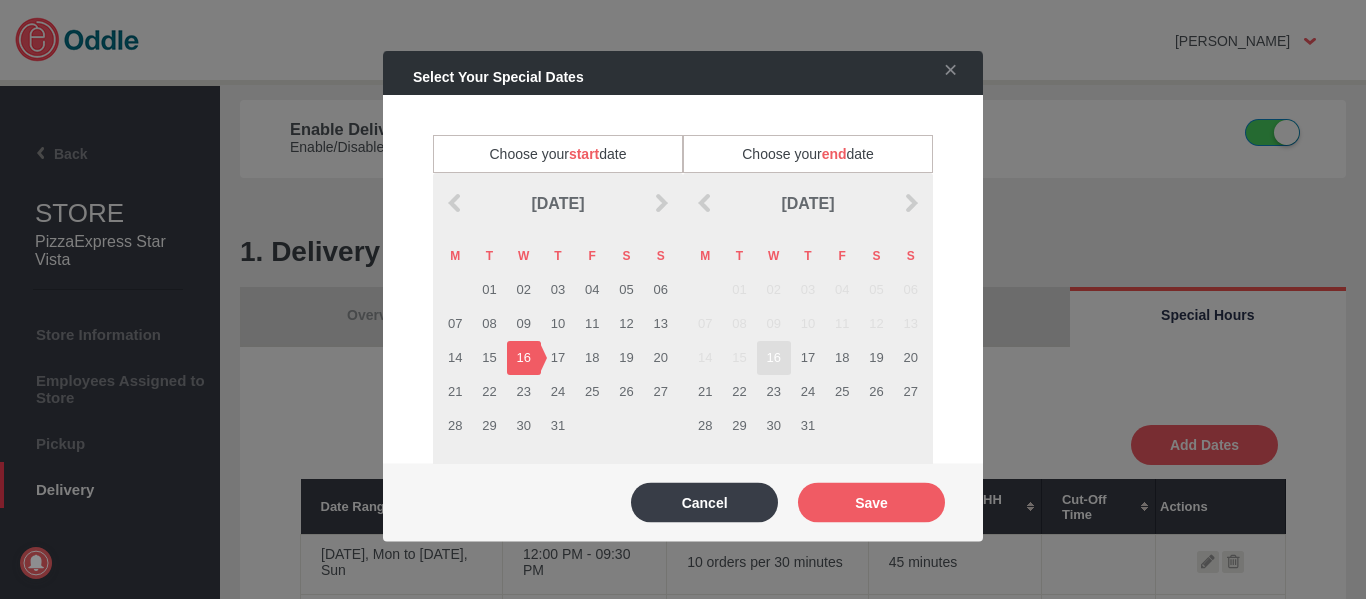 click on "16" at bounding box center (774, 357) 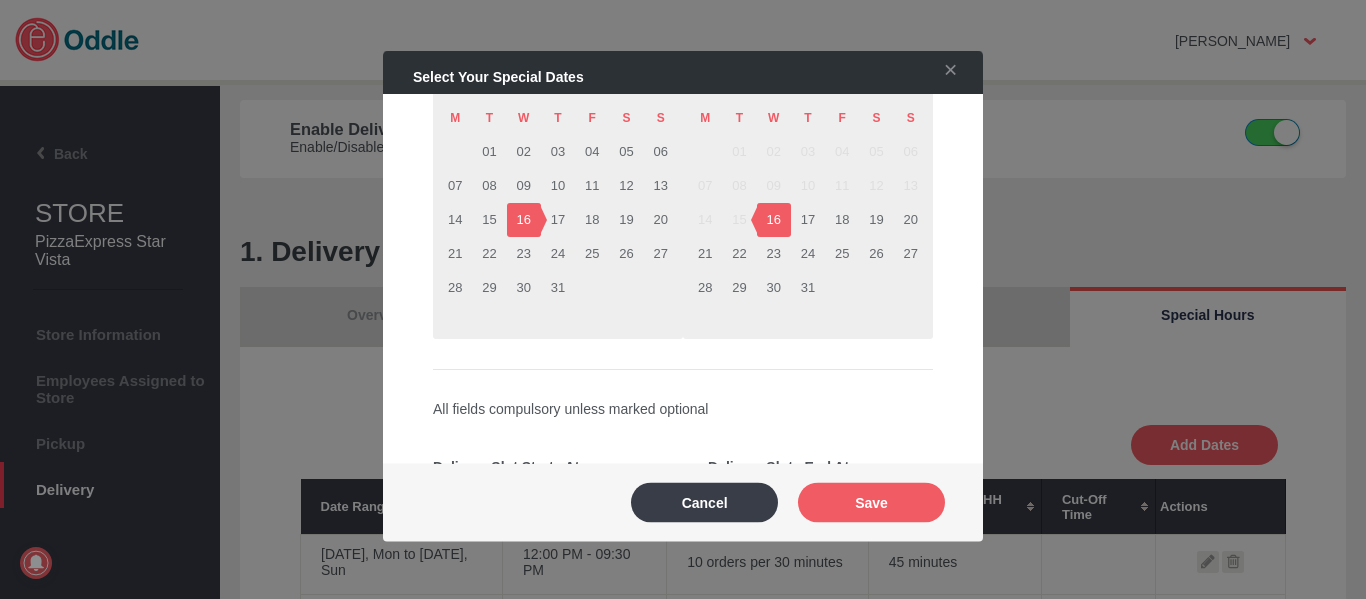 scroll, scrollTop: 400, scrollLeft: 0, axis: vertical 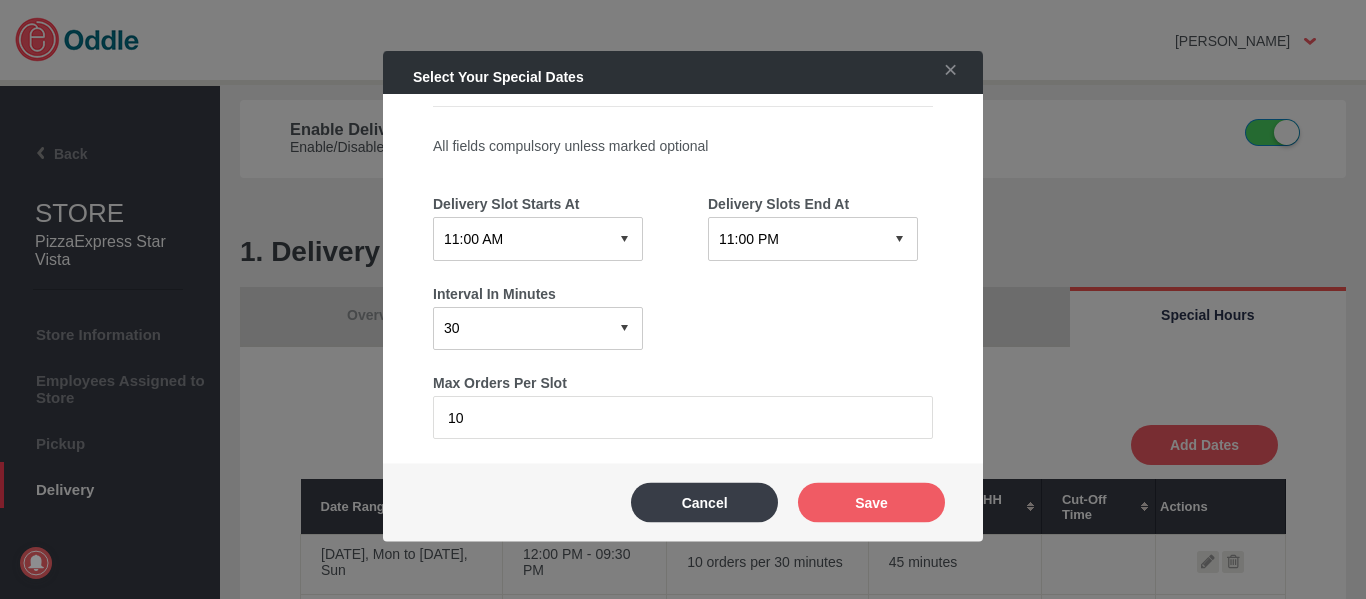click on "12:15 AM 12:30 AM 12:45 AM 01:00 AM 01:15 AM 01:30 AM 01:45 AM 02:00 AM 02:15 AM 02:30 AM 02:45 AM 03:00 AM 03:15 AM 03:30 AM 03:45 AM 04:00 AM 04:15 AM 04:30 AM 04:45 AM 05:00 AM 05:15 AM 05:30 AM 05:45 AM 06:00 AM 06:15 AM 06:30 AM 06:45 AM 07:00 AM 07:15 AM 07:30 AM 07:45 AM 08:00 AM 08:15 AM 08:30 AM 08:45 AM 09:00 AM 09:15 AM 09:30 AM 09:45 AM 10:00 AM 10:15 AM 10:30 AM 10:45 AM 11:00 AM 11:15 AM 11:30 AM 11:45 AM 12:00 PM 12:15 PM 12:30 PM 12:45 PM 01:00 PM 01:15 PM 01:30 PM 01:45 PM 02:00 PM 02:15 PM 02:30 PM 02:45 PM 03:00 PM 03:15 PM 03:30 PM 03:45 PM 04:00 PM 04:15 PM 04:30 PM 04:45 PM 05:00 PM 05:15 PM 05:30 PM 05:45 PM 06:00 PM 06:15 PM 06:30 PM 06:45 PM 07:00 PM 07:15 PM 07:30 PM 07:45 PM 08:00 PM 08:15 PM 08:30 PM 08:45 PM 09:00 PM 09:15 PM 09:30 PM 09:45 PM 10:00 PM 10:15 PM 10:30 PM 10:45 PM 11:00 PM 11:15 PM 11:30 PM 11:45 PM" at bounding box center (538, 239) 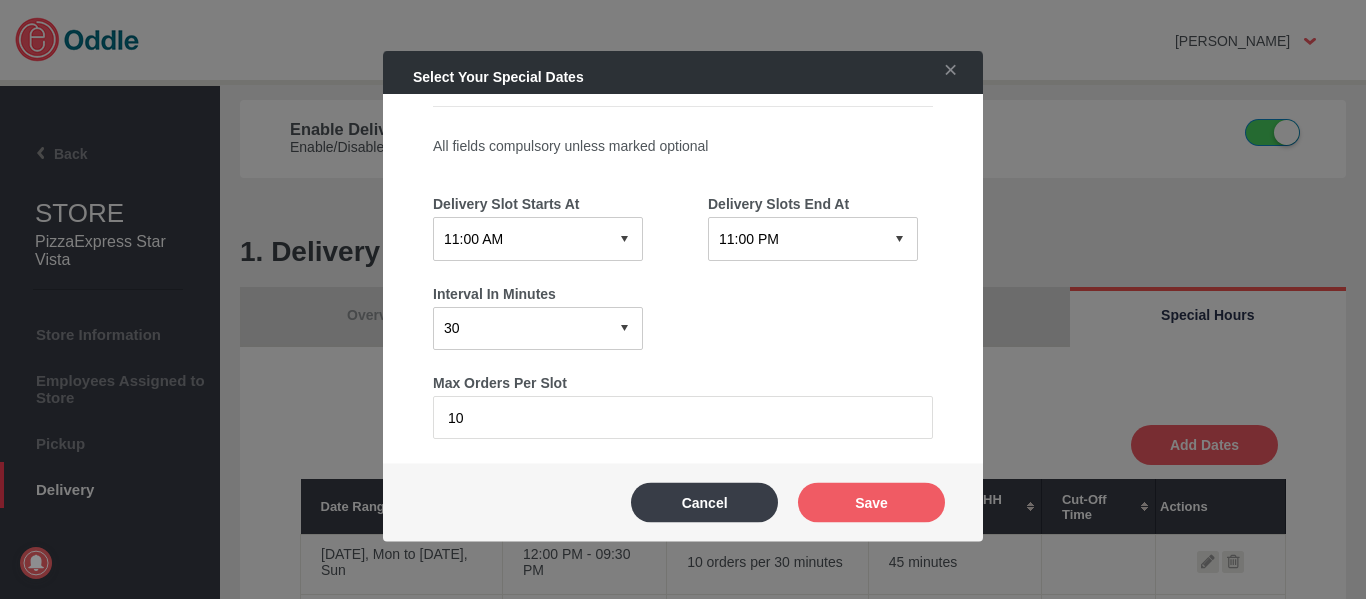 select on "11:30 AM" 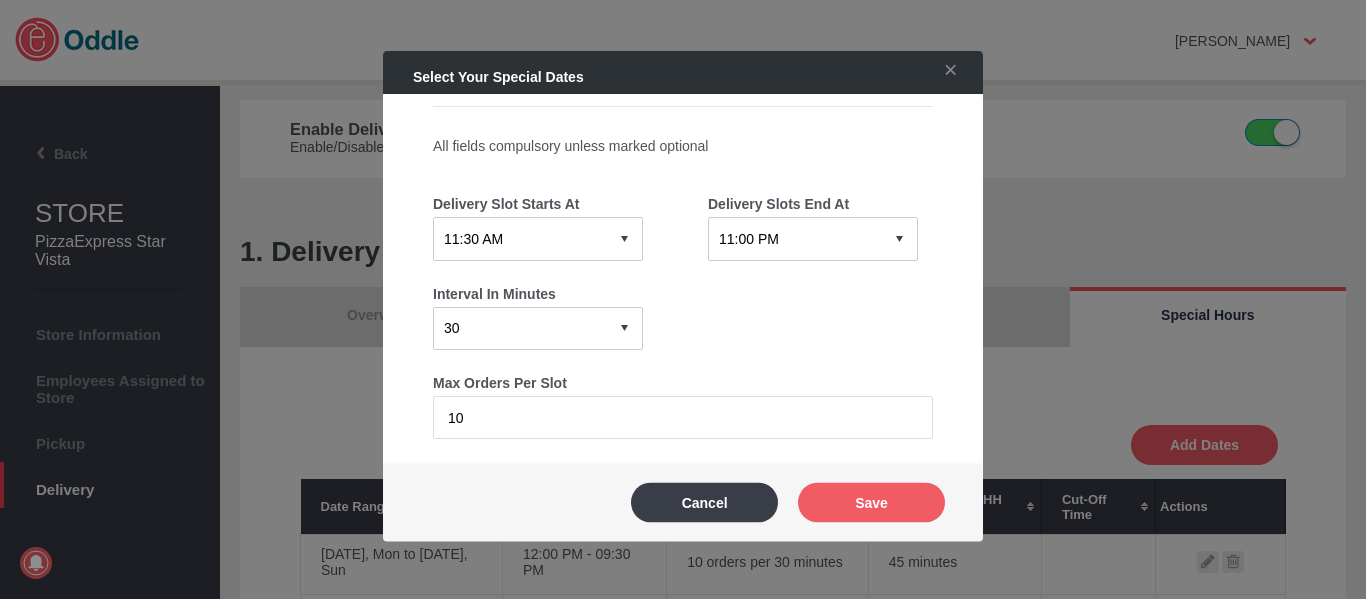 click on "12:15 AM 12:30 AM 12:45 AM 01:00 AM 01:15 AM 01:30 AM 01:45 AM 02:00 AM 02:15 AM 02:30 AM 02:45 AM 03:00 AM 03:15 AM 03:30 AM 03:45 AM 04:00 AM 04:15 AM 04:30 AM 04:45 AM 05:00 AM 05:15 AM 05:30 AM 05:45 AM 06:00 AM 06:15 AM 06:30 AM 06:45 AM 07:00 AM 07:15 AM 07:30 AM 07:45 AM 08:00 AM 08:15 AM 08:30 AM 08:45 AM 09:00 AM 09:15 AM 09:30 AM 09:45 AM 10:00 AM 10:15 AM 10:30 AM 10:45 AM 11:00 AM 11:15 AM 11:30 AM 11:45 AM 12:00 PM 12:15 PM 12:30 PM 12:45 PM 01:00 PM 01:15 PM 01:30 PM 01:45 PM 02:00 PM 02:15 PM 02:30 PM 02:45 PM 03:00 PM 03:15 PM 03:30 PM 03:45 PM 04:00 PM 04:15 PM 04:30 PM 04:45 PM 05:00 PM 05:15 PM 05:30 PM 05:45 PM 06:00 PM 06:15 PM 06:30 PM 06:45 PM 07:00 PM 07:15 PM 07:30 PM 07:45 PM 08:00 PM 08:15 PM 08:30 PM 08:45 PM 09:00 PM 09:15 PM 09:30 PM 09:45 PM 10:00 PM 10:15 PM 10:30 PM 10:45 PM 11:00 PM 11:15 PM 11:30 PM 11:45 PM" at bounding box center (538, 239) 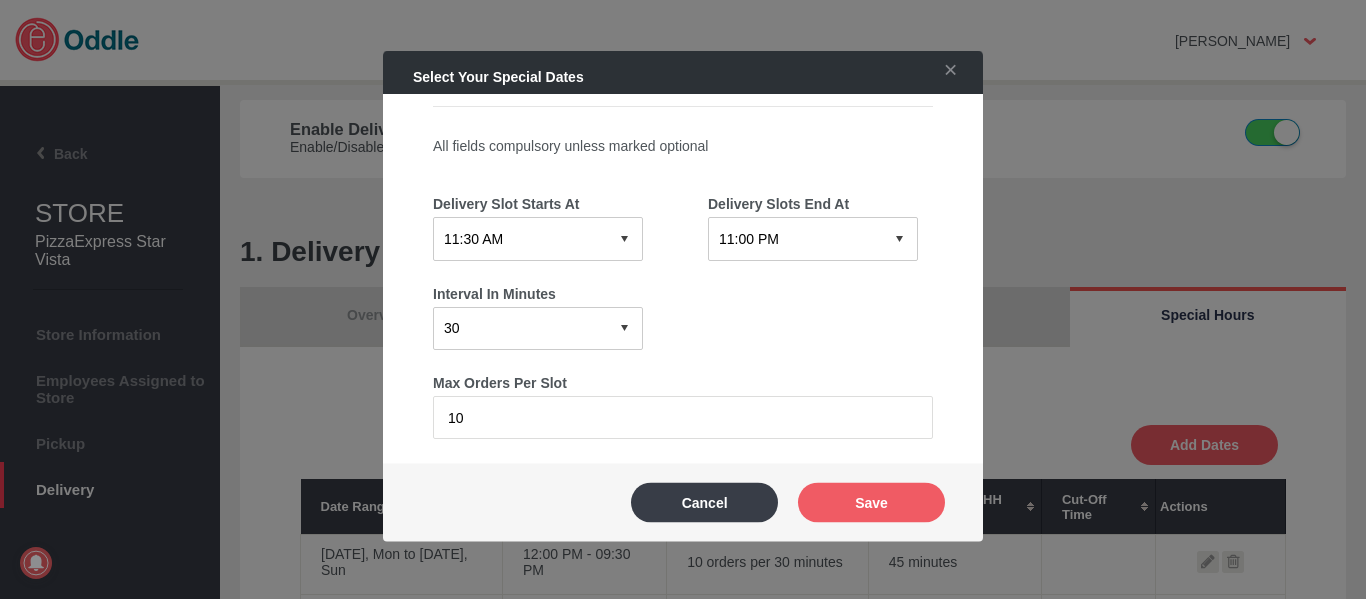click on "12:15 AM 12:30 AM 12:45 AM 01:00 AM 01:15 AM 01:30 AM 01:45 AM 02:00 AM 02:15 AM 02:30 AM 02:45 AM 03:00 AM 03:15 AM 03:30 AM 03:45 AM 04:00 AM 04:15 AM 04:30 AM 04:45 AM 05:00 AM 05:15 AM 05:30 AM 05:45 AM 06:00 AM 06:15 AM 06:30 AM 06:45 AM 07:00 AM 07:15 AM 07:30 AM 07:45 AM 08:00 AM 08:15 AM 08:30 AM 08:45 AM 09:00 AM 09:15 AM 09:30 AM 09:45 AM 10:00 AM 10:15 AM 10:30 AM 10:45 AM 11:00 AM 11:15 AM 11:30 AM 11:45 AM 12:00 PM 12:15 PM 12:30 PM 12:45 PM 01:00 PM 01:15 PM 01:30 PM 01:45 PM 02:00 PM 02:15 PM 02:30 PM 02:45 PM 03:00 PM 03:15 PM 03:30 PM 03:45 PM 04:00 PM 04:15 PM 04:30 PM 04:45 PM 05:00 PM 05:15 PM 05:30 PM 05:45 PM 06:00 PM 06:15 PM 06:30 PM 06:45 PM 07:00 PM 07:15 PM 07:30 PM 07:45 PM 08:00 PM 08:15 PM 08:30 PM 08:45 PM 09:00 PM 09:15 PM 09:30 PM 09:45 PM 10:00 PM 10:15 PM 10:30 PM 10:45 PM 11:00 PM 11:15 PM 11:30 PM 11:45 PM" at bounding box center [813, 239] 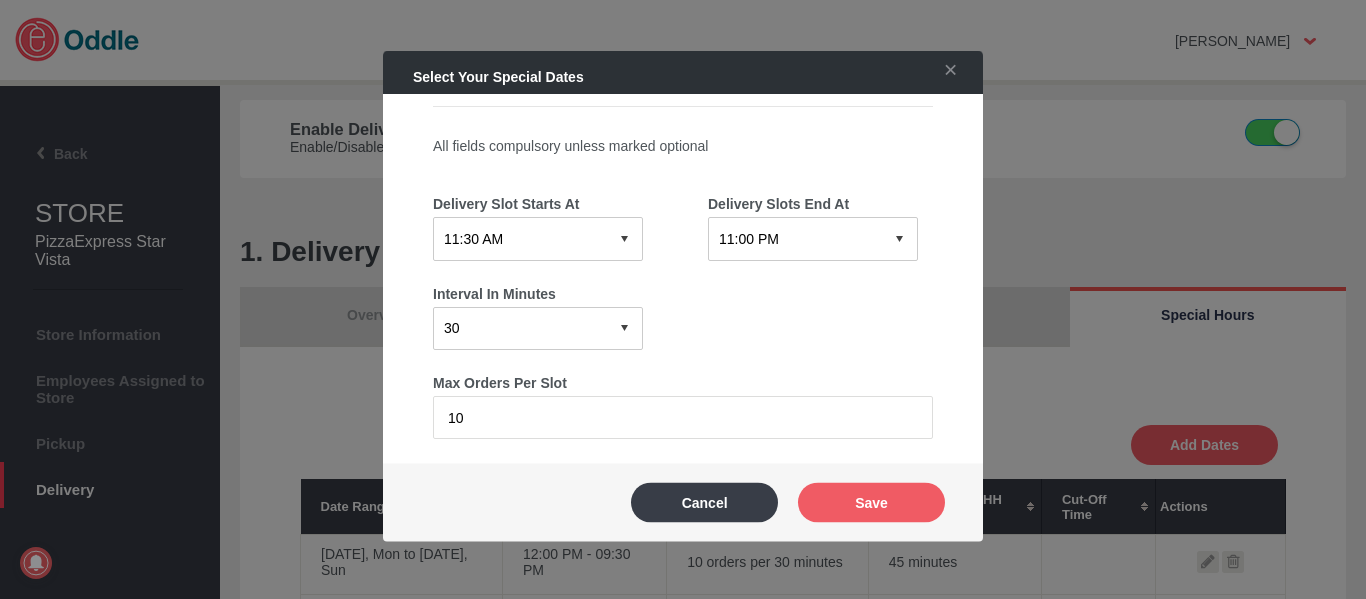 select on "12:00 PM" 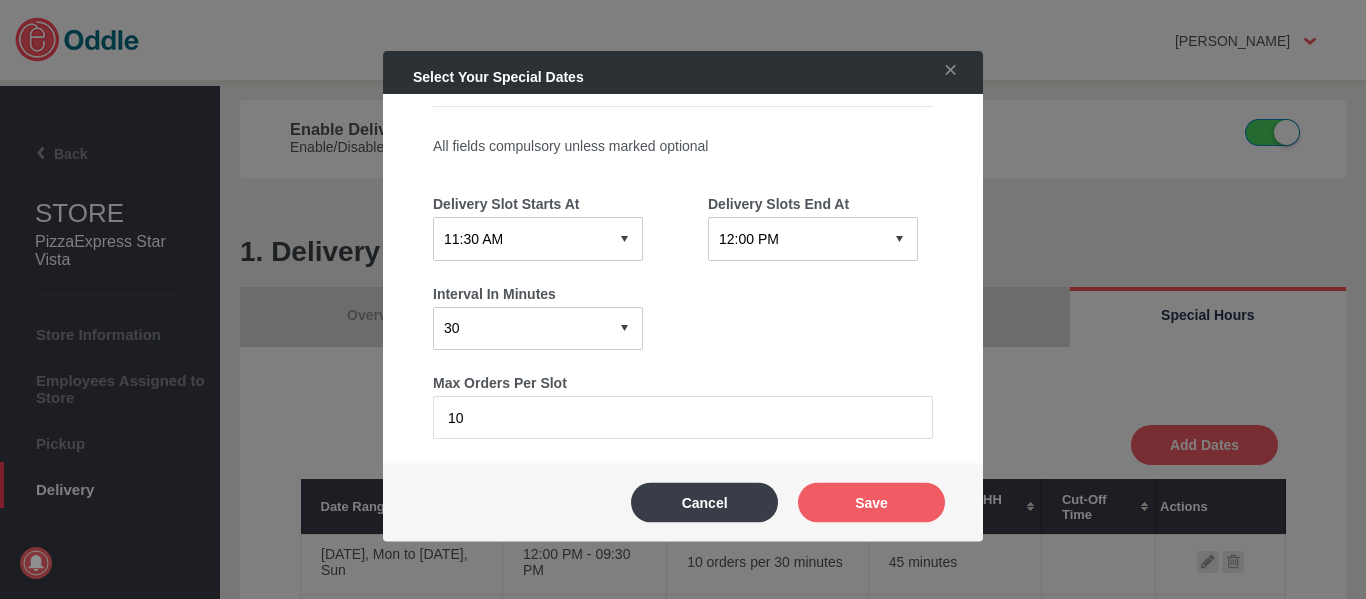 click on "12:15 AM 12:30 AM 12:45 AM 01:00 AM 01:15 AM 01:30 AM 01:45 AM 02:00 AM 02:15 AM 02:30 AM 02:45 AM 03:00 AM 03:15 AM 03:30 AM 03:45 AM 04:00 AM 04:15 AM 04:30 AM 04:45 AM 05:00 AM 05:15 AM 05:30 AM 05:45 AM 06:00 AM 06:15 AM 06:30 AM 06:45 AM 07:00 AM 07:15 AM 07:30 AM 07:45 AM 08:00 AM 08:15 AM 08:30 AM 08:45 AM 09:00 AM 09:15 AM 09:30 AM 09:45 AM 10:00 AM 10:15 AM 10:30 AM 10:45 AM 11:00 AM 11:15 AM 11:30 AM 11:45 AM 12:00 PM 12:15 PM 12:30 PM 12:45 PM 01:00 PM 01:15 PM 01:30 PM 01:45 PM 02:00 PM 02:15 PM 02:30 PM 02:45 PM 03:00 PM 03:15 PM 03:30 PM 03:45 PM 04:00 PM 04:15 PM 04:30 PM 04:45 PM 05:00 PM 05:15 PM 05:30 PM 05:45 PM 06:00 PM 06:15 PM 06:30 PM 06:45 PM 07:00 PM 07:15 PM 07:30 PM 07:45 PM 08:00 PM 08:15 PM 08:30 PM 08:45 PM 09:00 PM 09:15 PM 09:30 PM 09:45 PM 10:00 PM 10:15 PM 10:30 PM 10:45 PM 11:00 PM 11:15 PM 11:30 PM 11:45 PM" at bounding box center [813, 239] 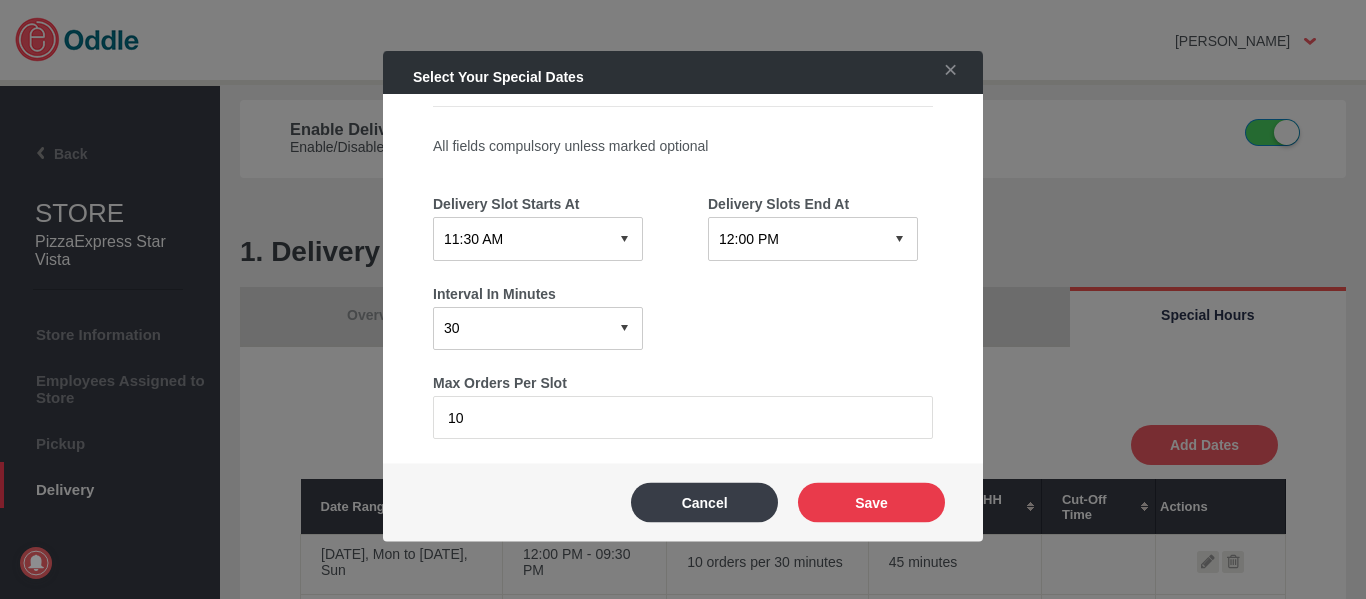 click on "Save" at bounding box center (871, 502) 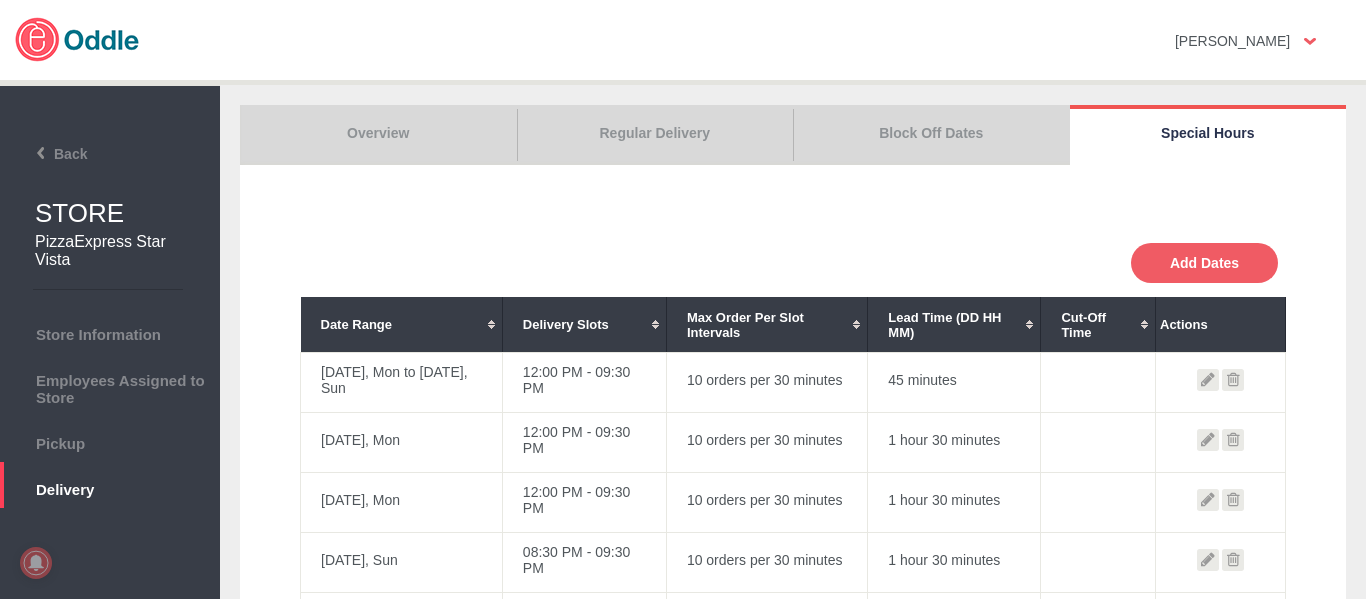 scroll, scrollTop: 400, scrollLeft: 0, axis: vertical 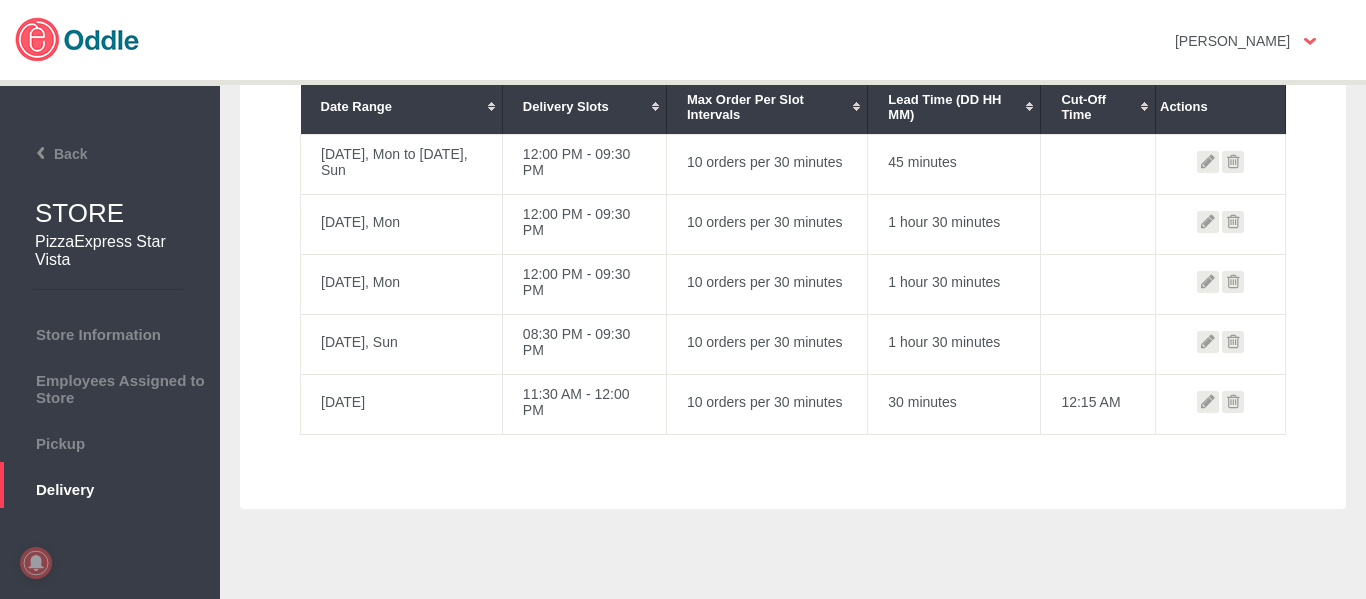 click at bounding box center [1233, 402] 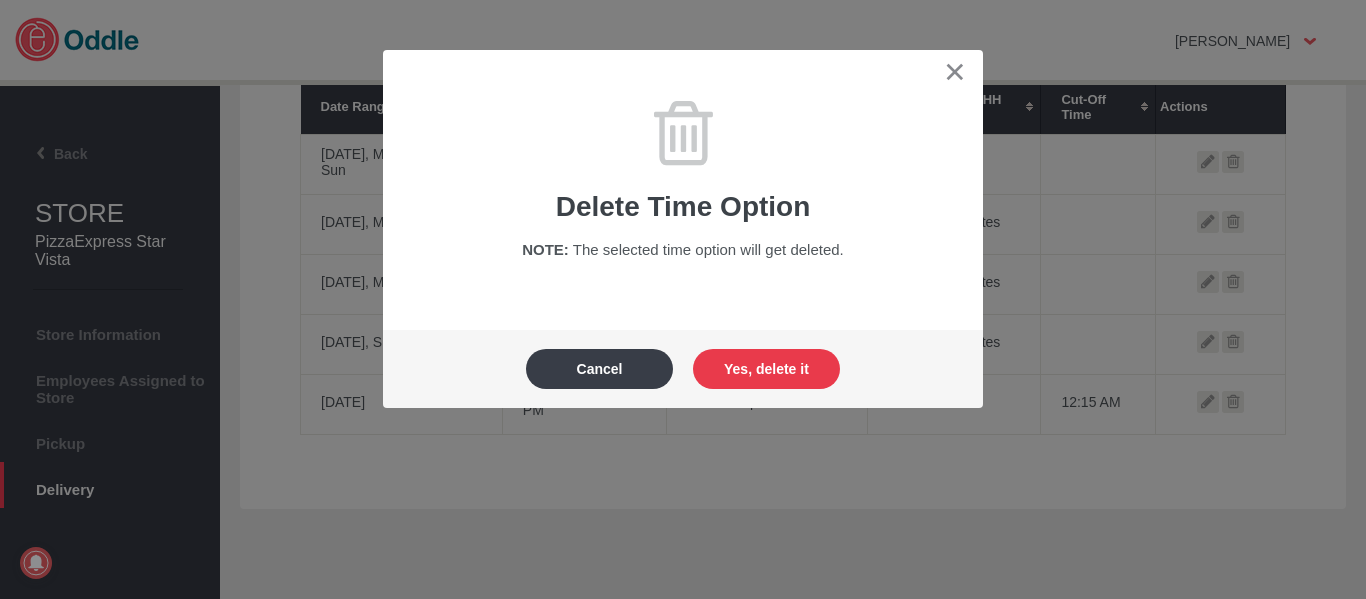 click on "Yes, delete it" at bounding box center [766, 369] 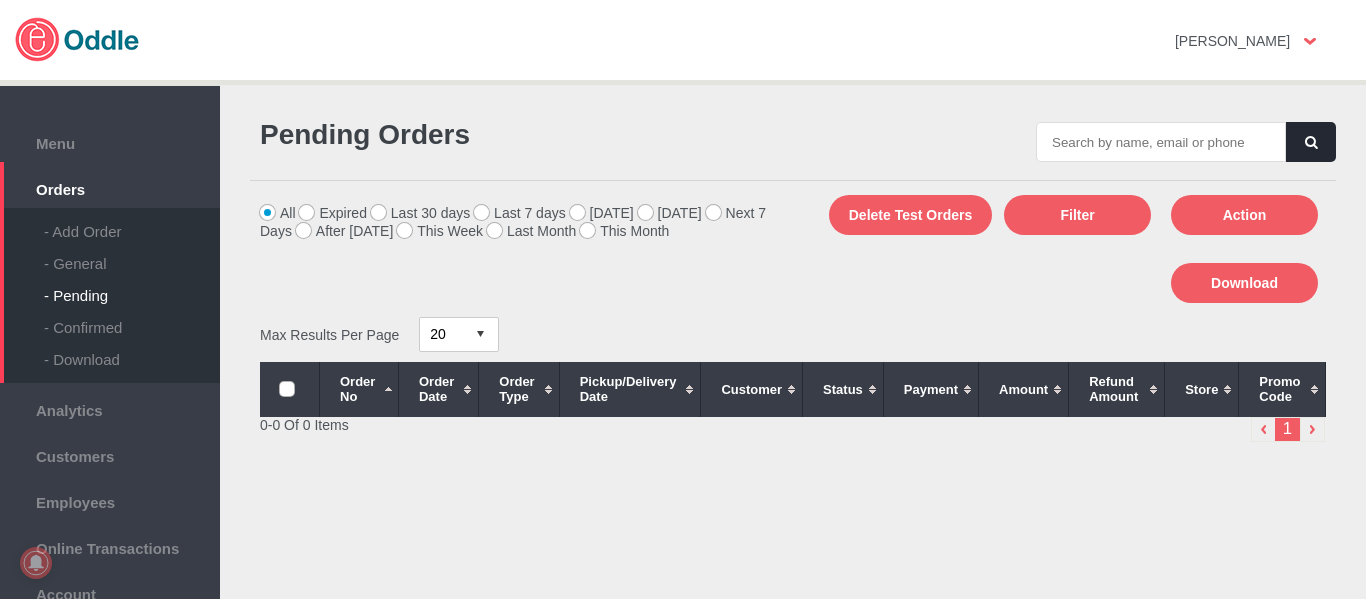 scroll, scrollTop: 0, scrollLeft: 0, axis: both 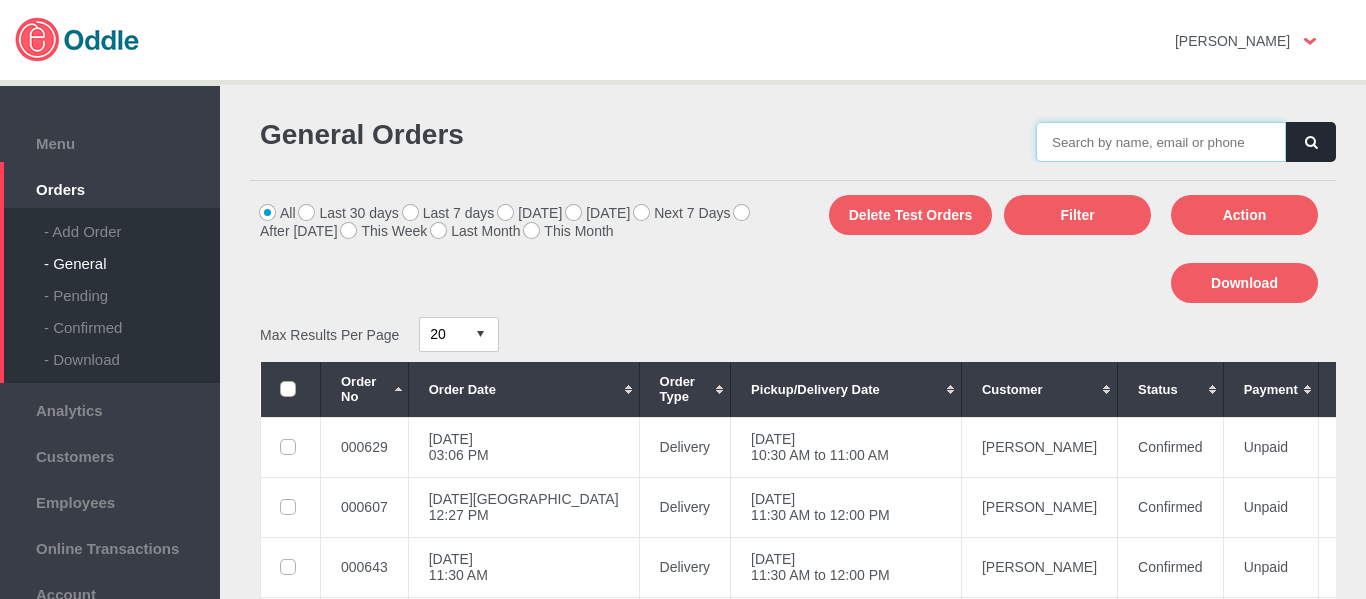 drag, startPoint x: 0, startPoint y: 0, endPoint x: 1188, endPoint y: 139, distance: 1196.1041 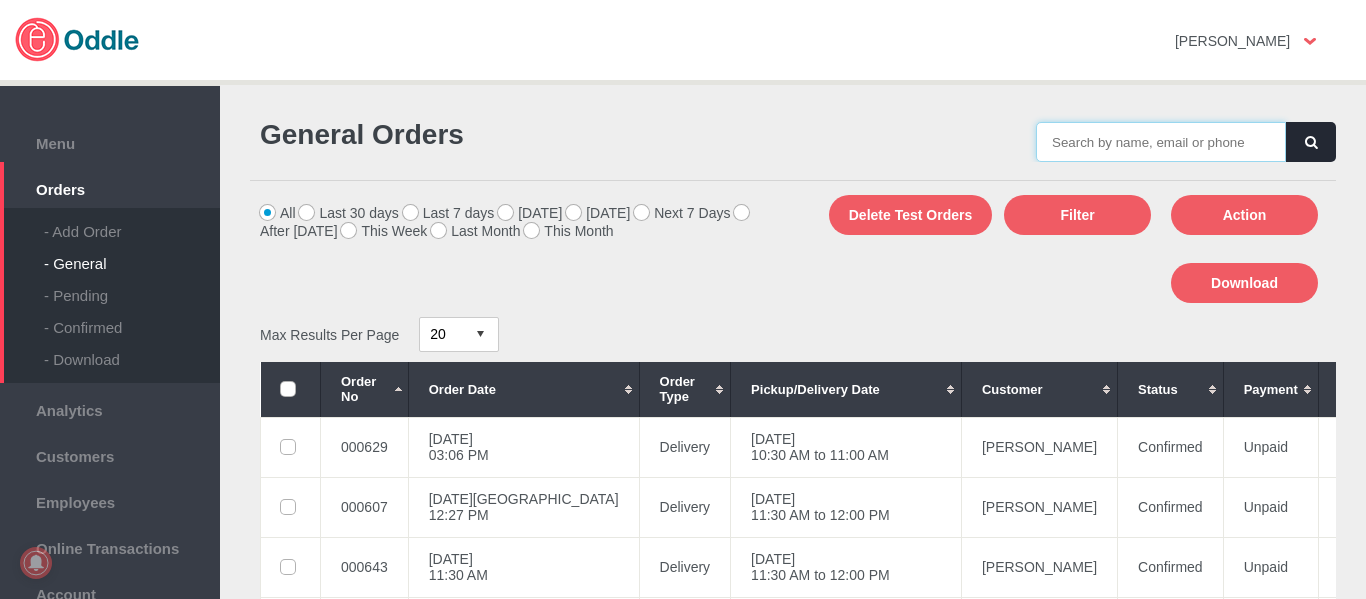 click at bounding box center [1161, 142] 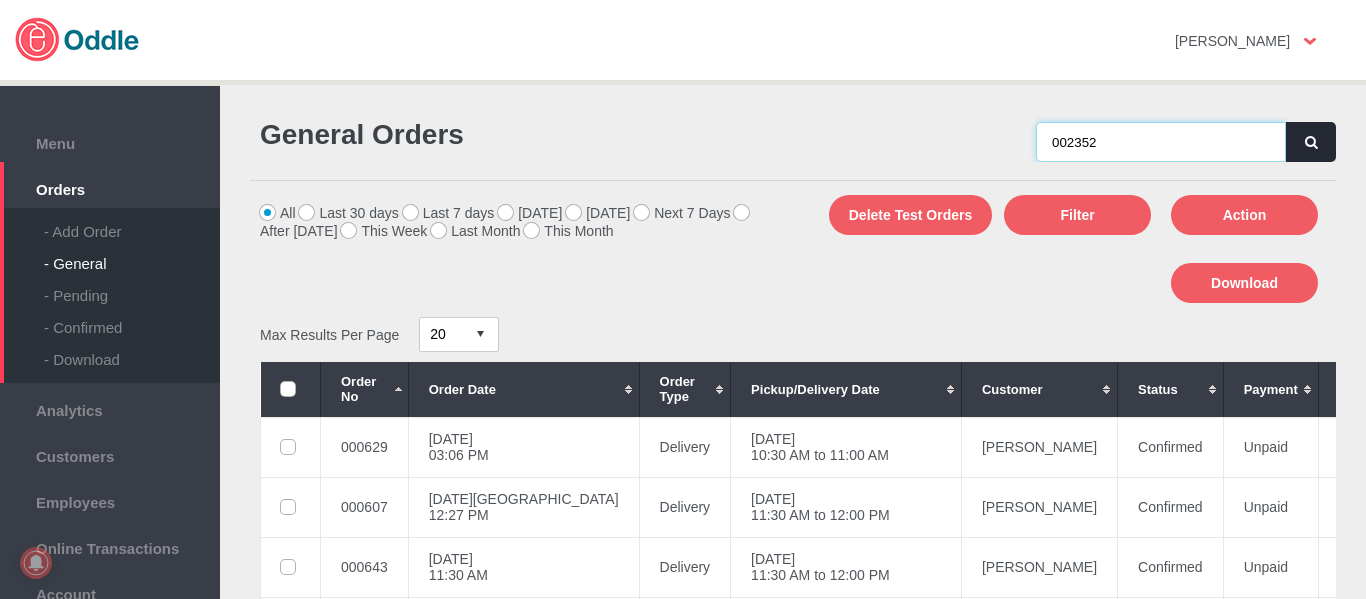 type on "002352" 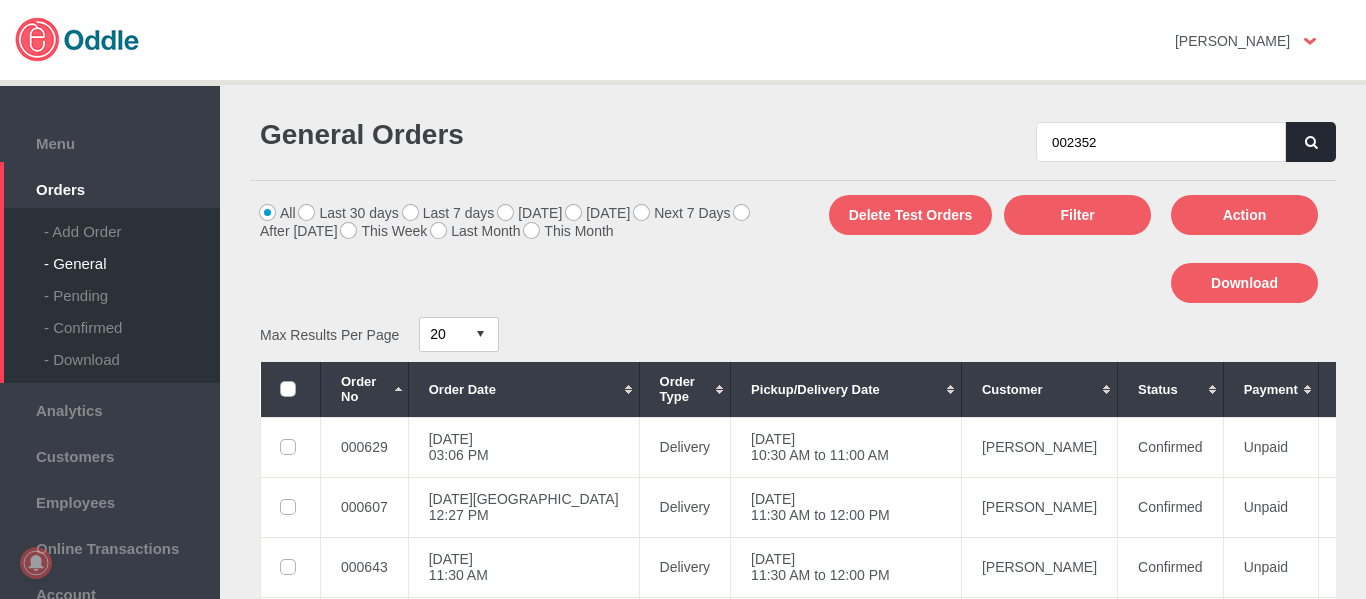 click at bounding box center [1311, 142] 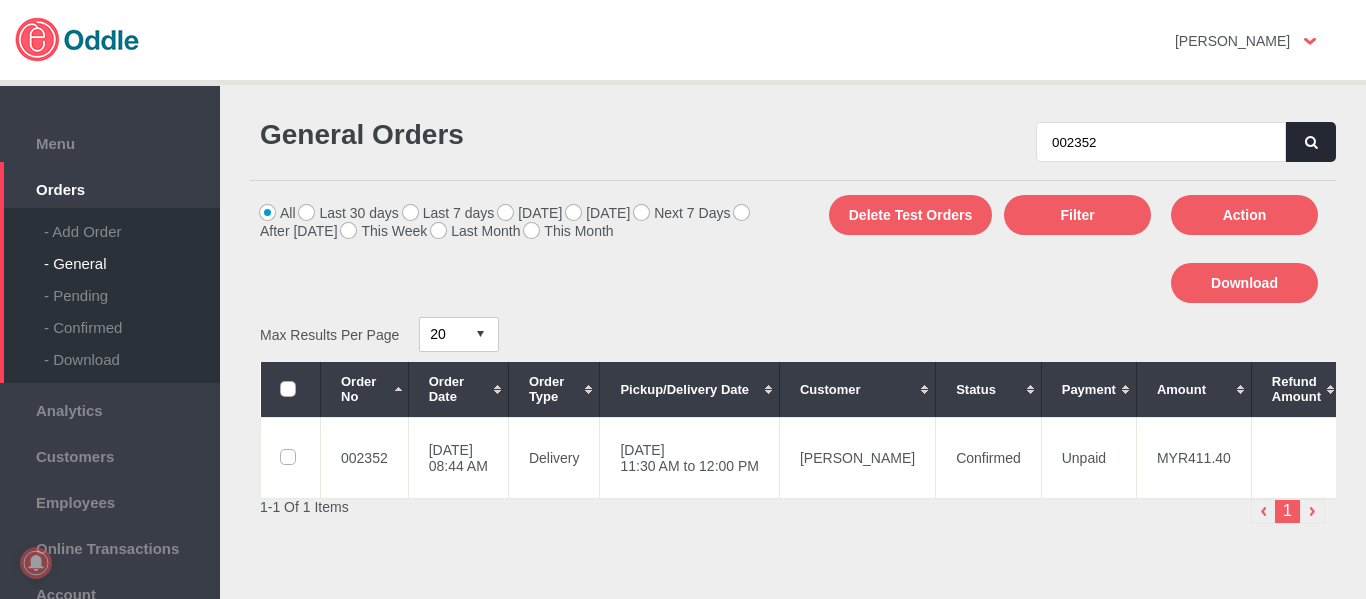 click at bounding box center [1311, 142] 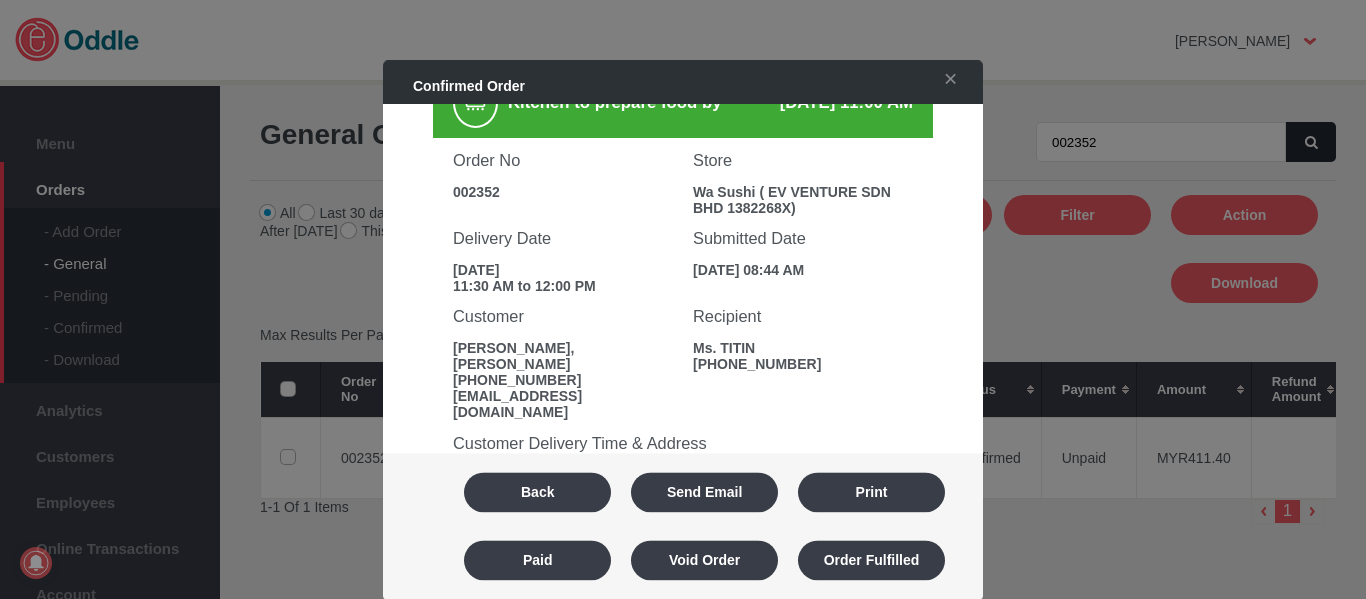 scroll, scrollTop: 100, scrollLeft: 0, axis: vertical 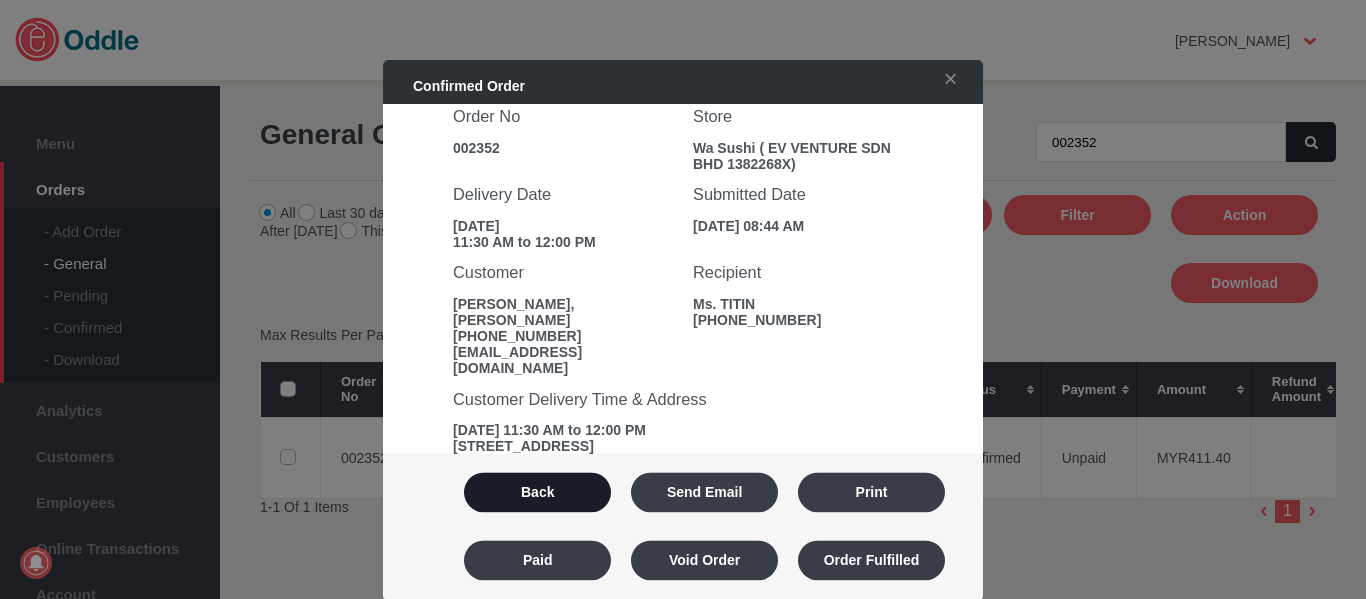 click on "Back" at bounding box center [537, 492] 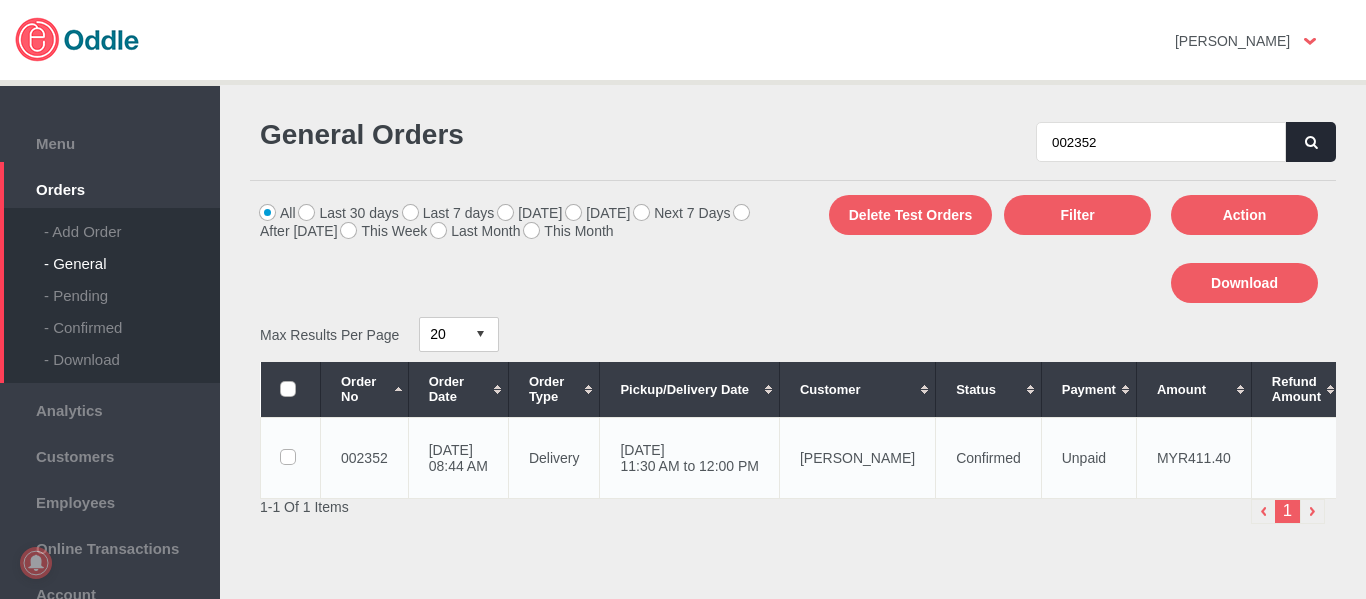 click on "MEGAN WONG" at bounding box center [857, 457] 